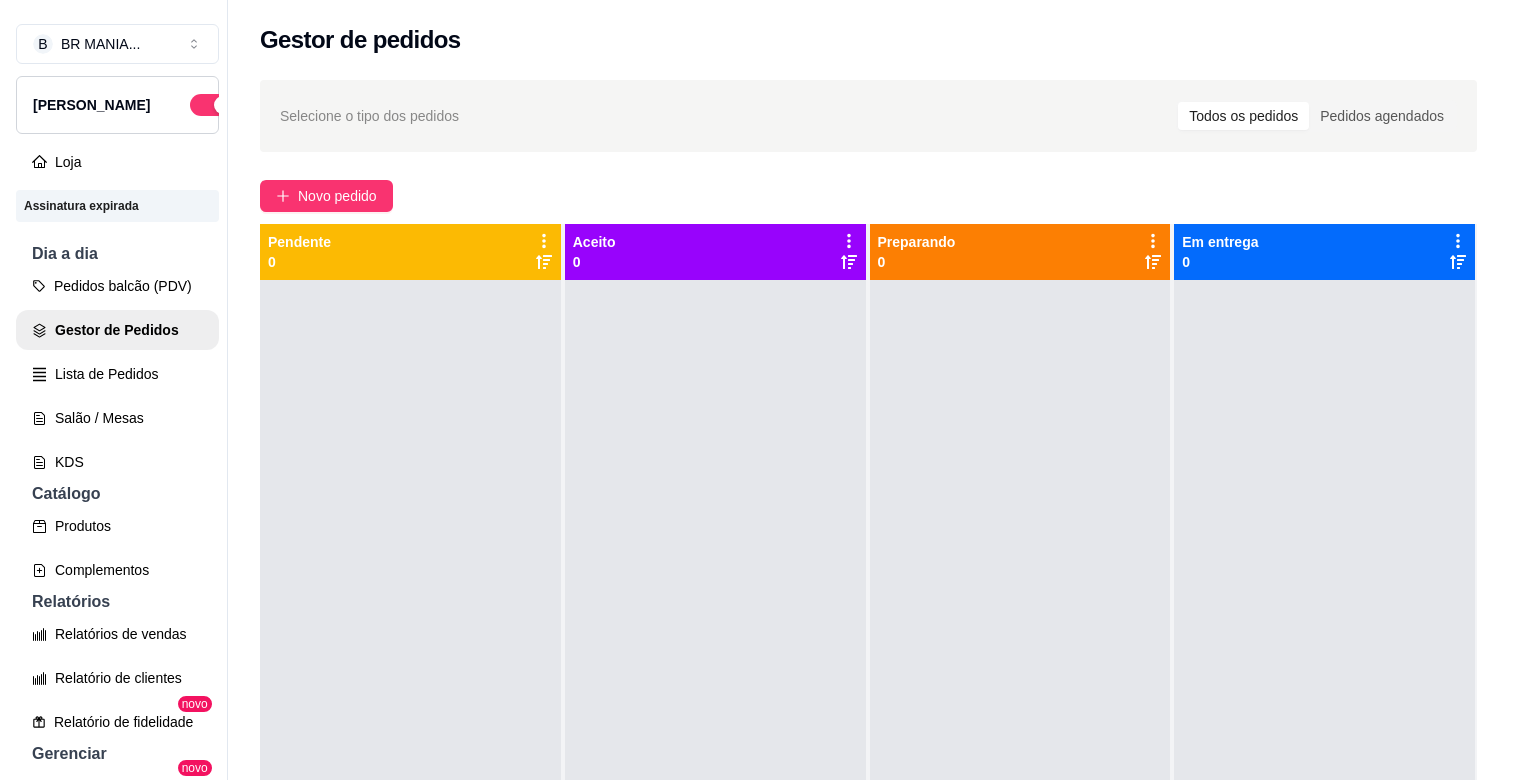 scroll, scrollTop: 0, scrollLeft: 0, axis: both 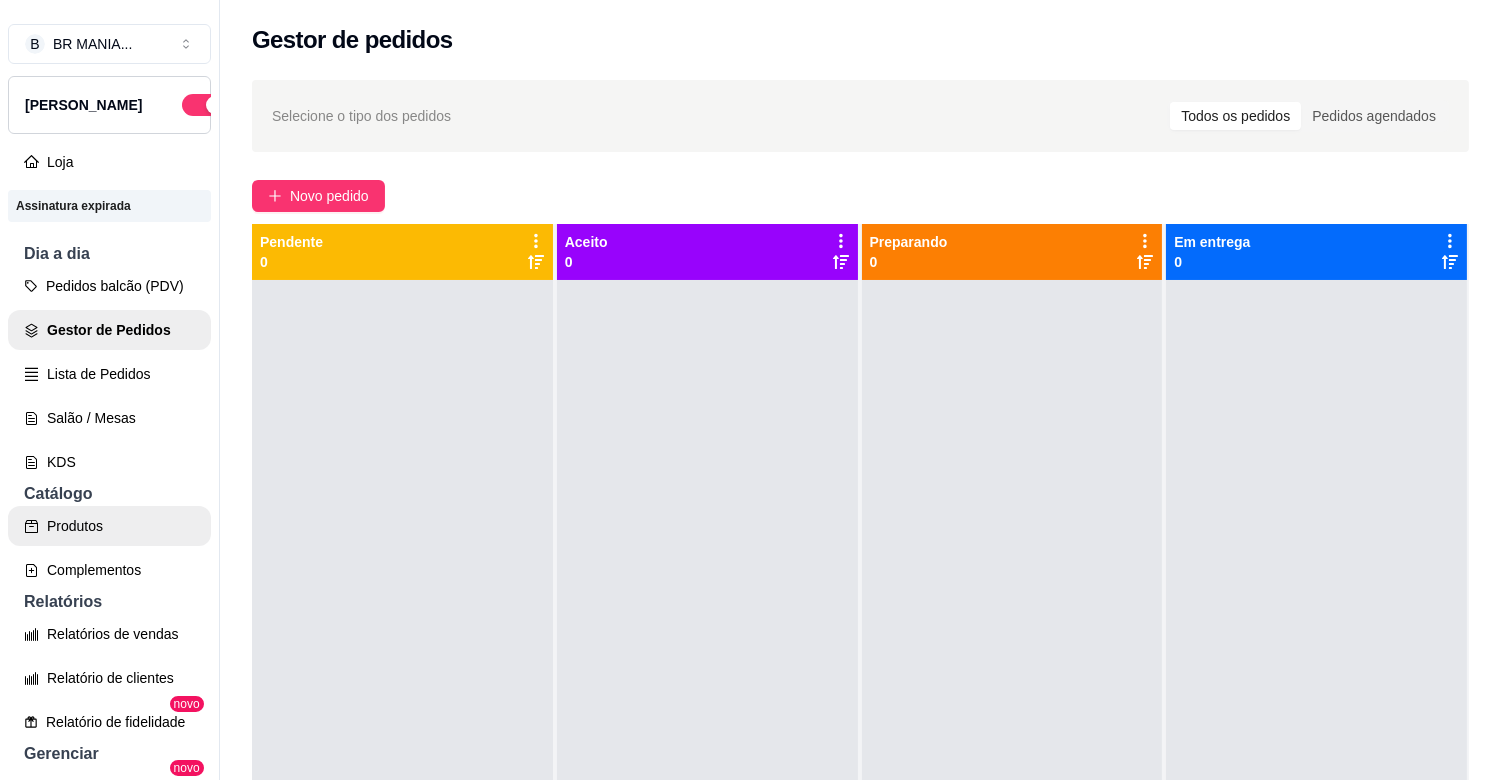 click on "Produtos" at bounding box center [109, 526] 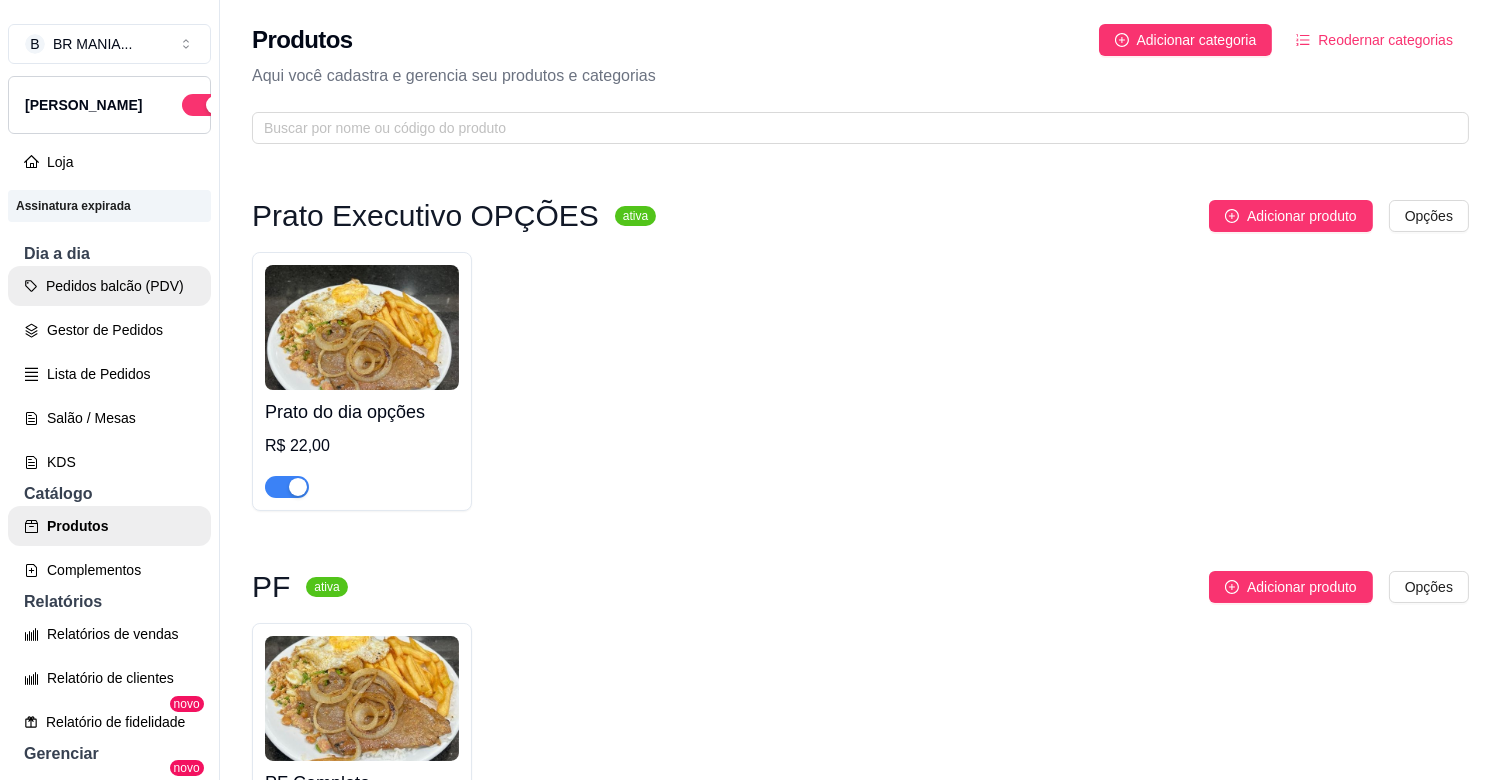 click on "Pedidos balcão (PDV)" at bounding box center (109, 286) 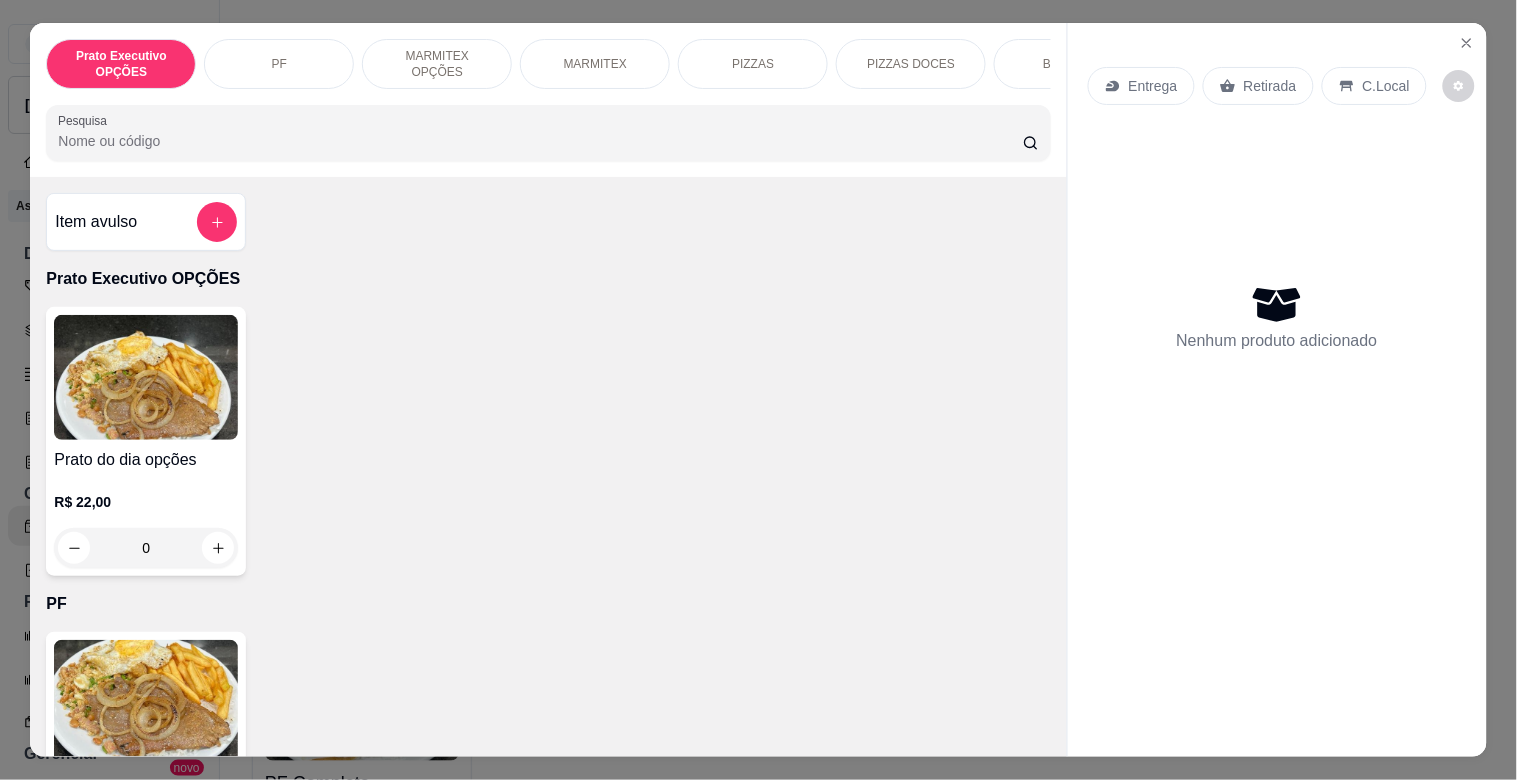 click on "MARMITEX" at bounding box center [595, 64] 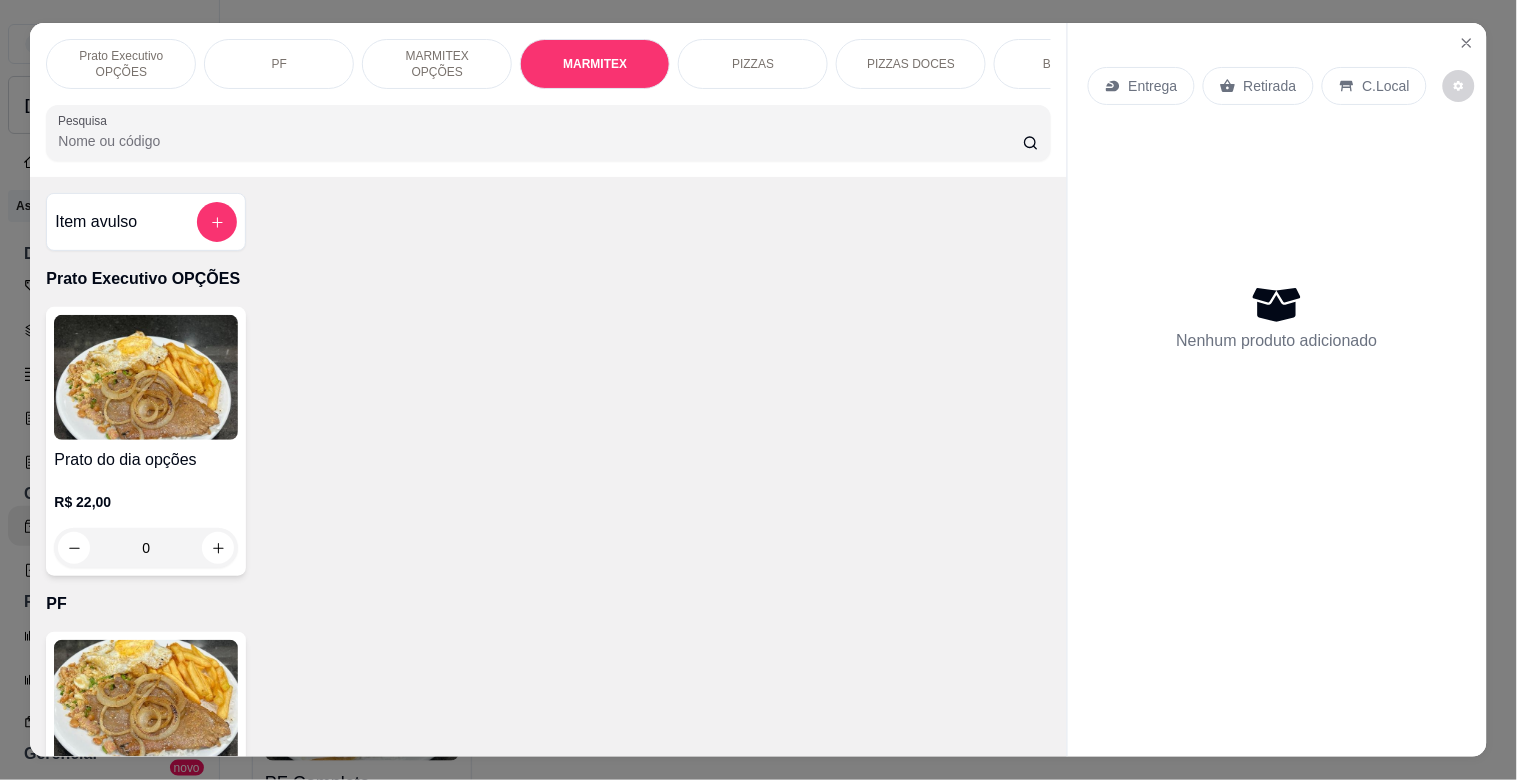 scroll, scrollTop: 1064, scrollLeft: 0, axis: vertical 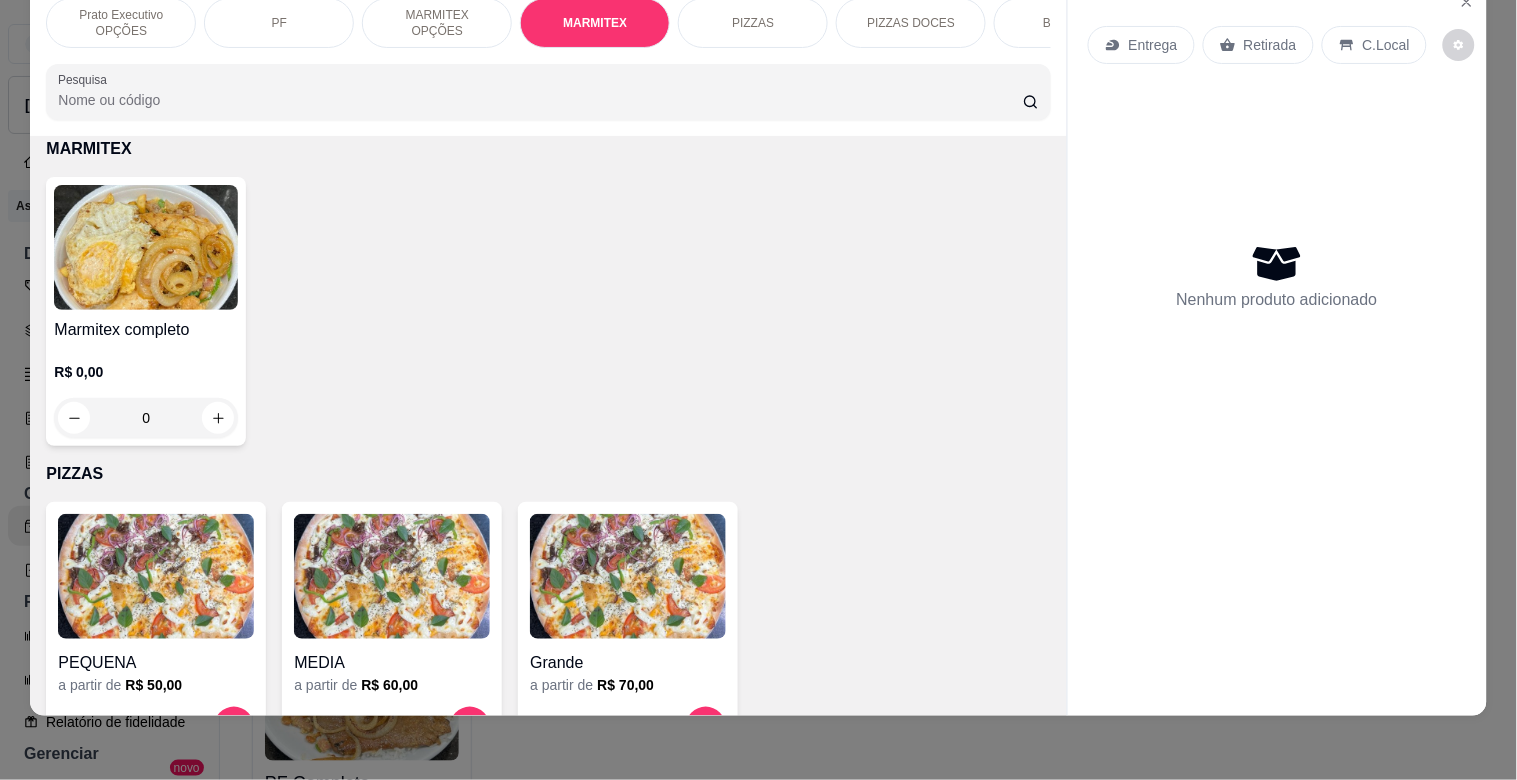 click at bounding box center (146, 247) 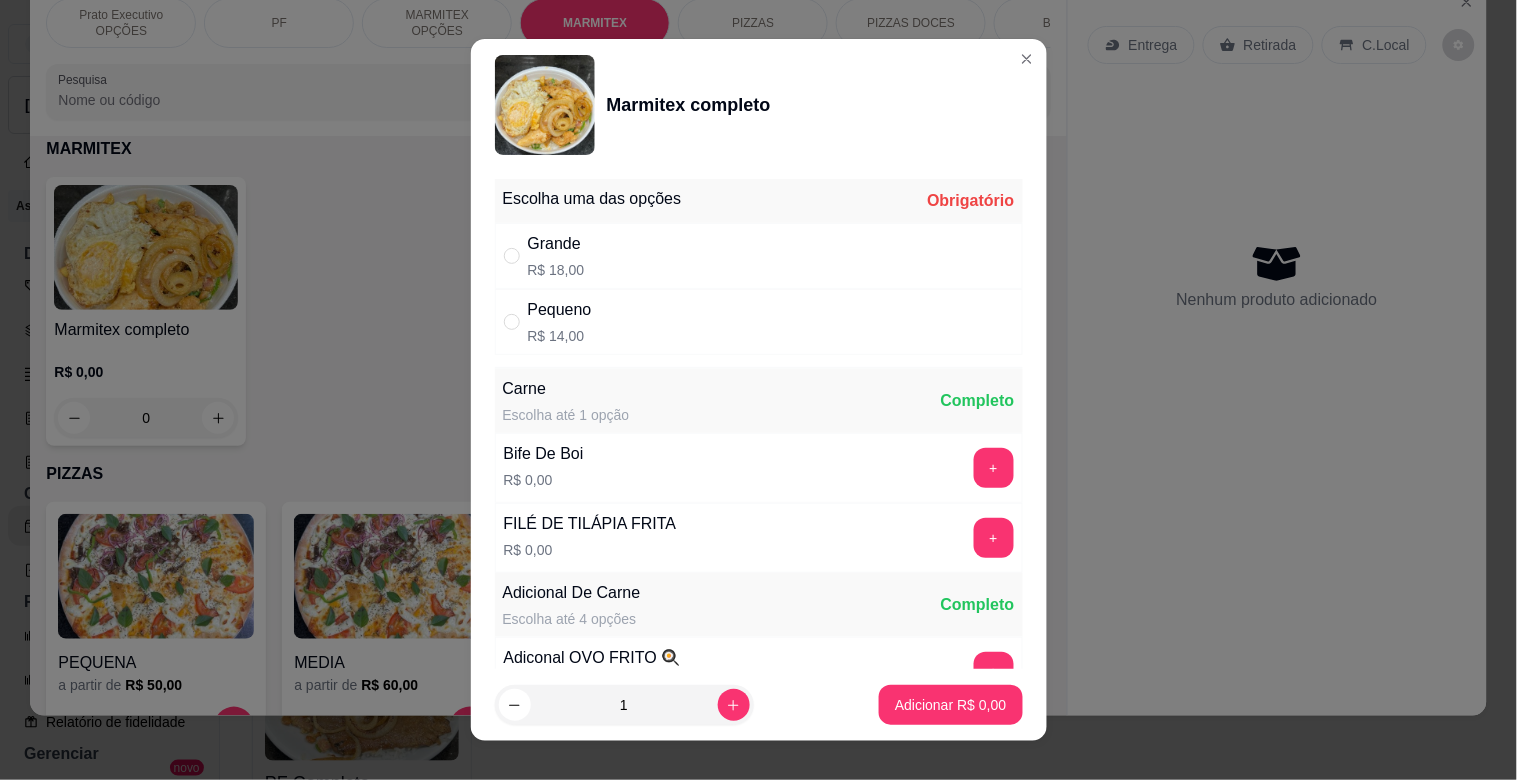 click on "Grande  R$ 18,00" at bounding box center [759, 256] 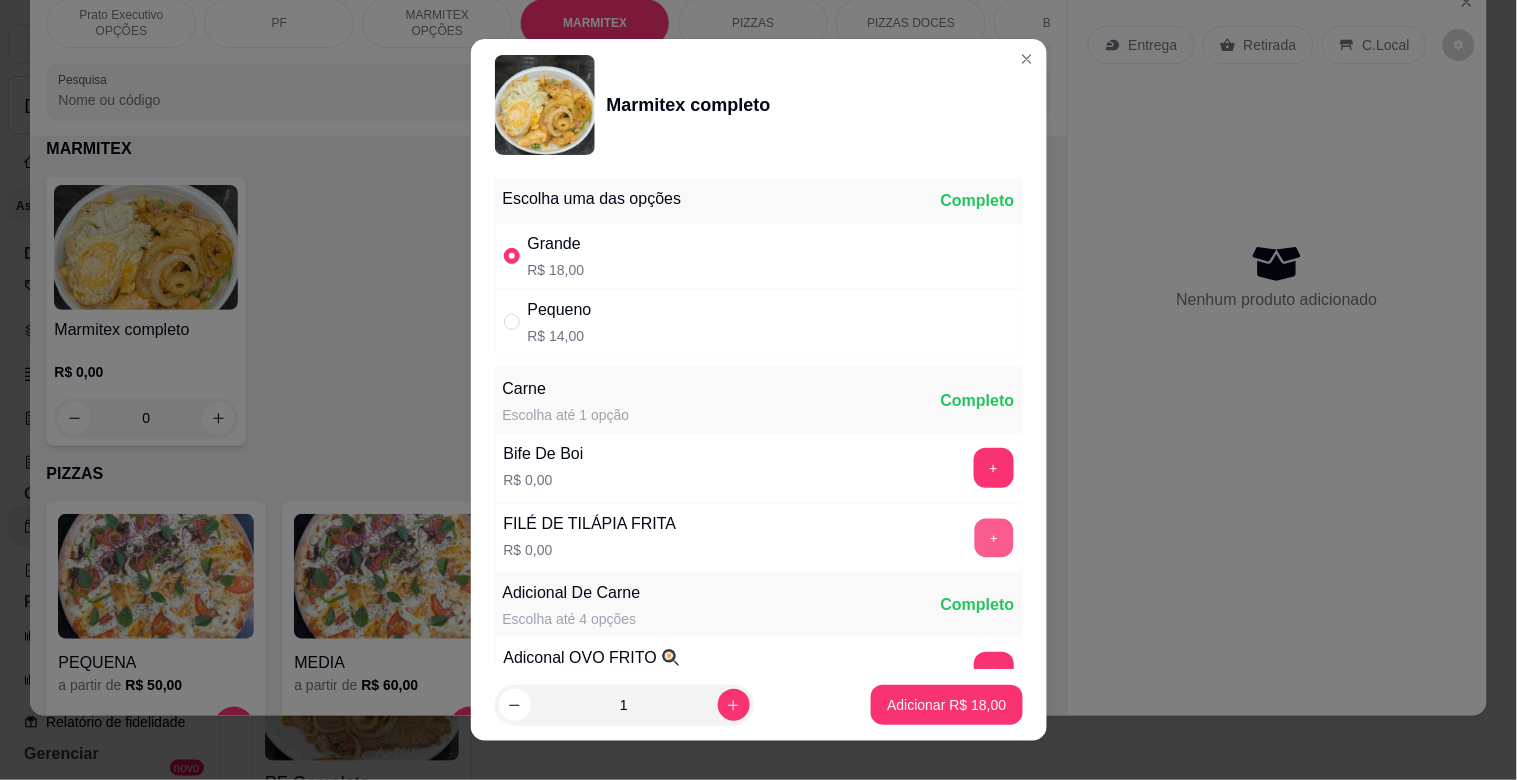 click on "+" at bounding box center [993, 538] 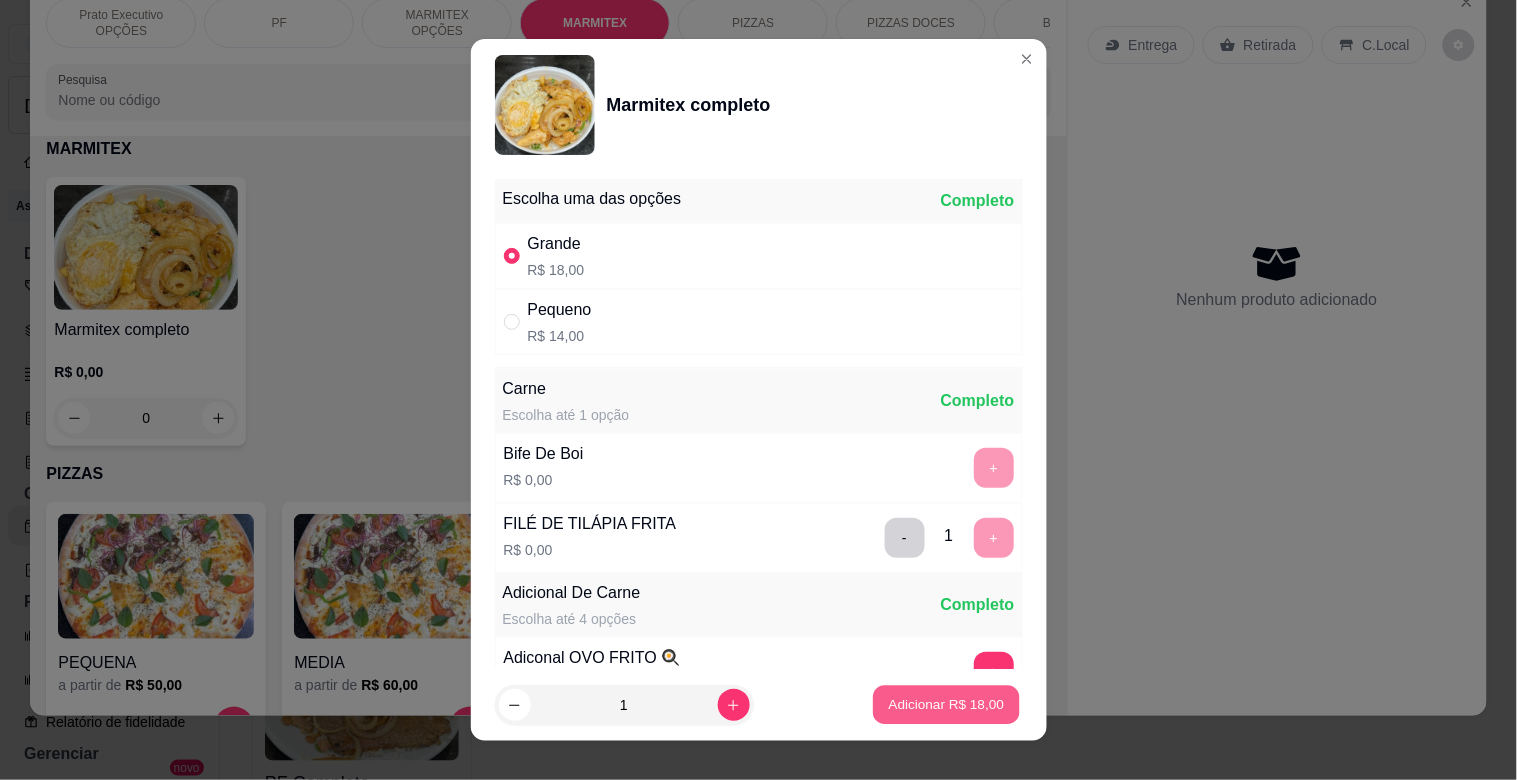 click on "Adicionar   R$ 18,00" at bounding box center (947, 704) 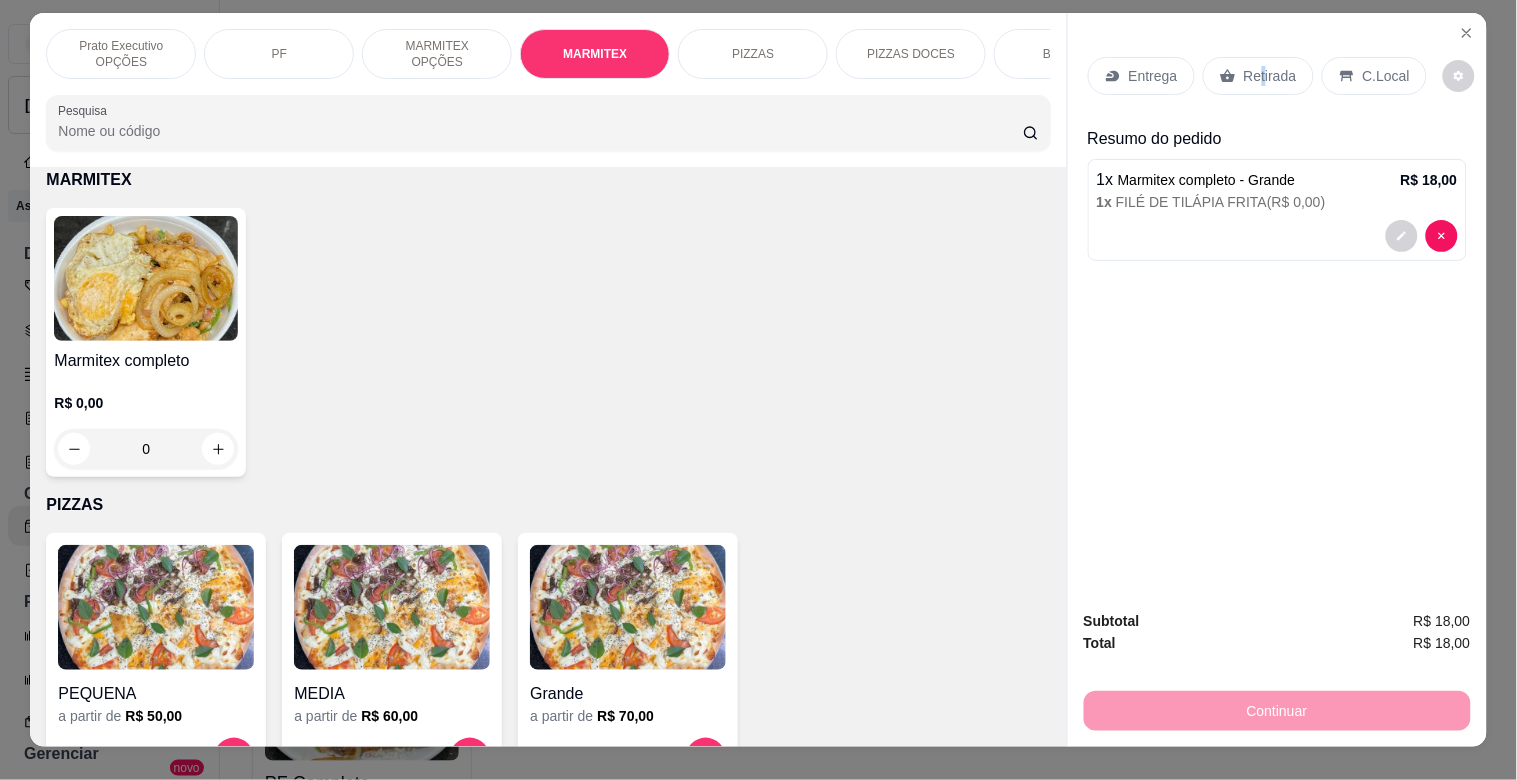 click on "Entrega Retirada C.Local Resumo do pedido 1 x   Marmitex completo  - Grande  R$ 18,00 1 x   FILÉ DE TILÁPIA FRITA  ( R$ 0,00 )" at bounding box center (1277, 303) 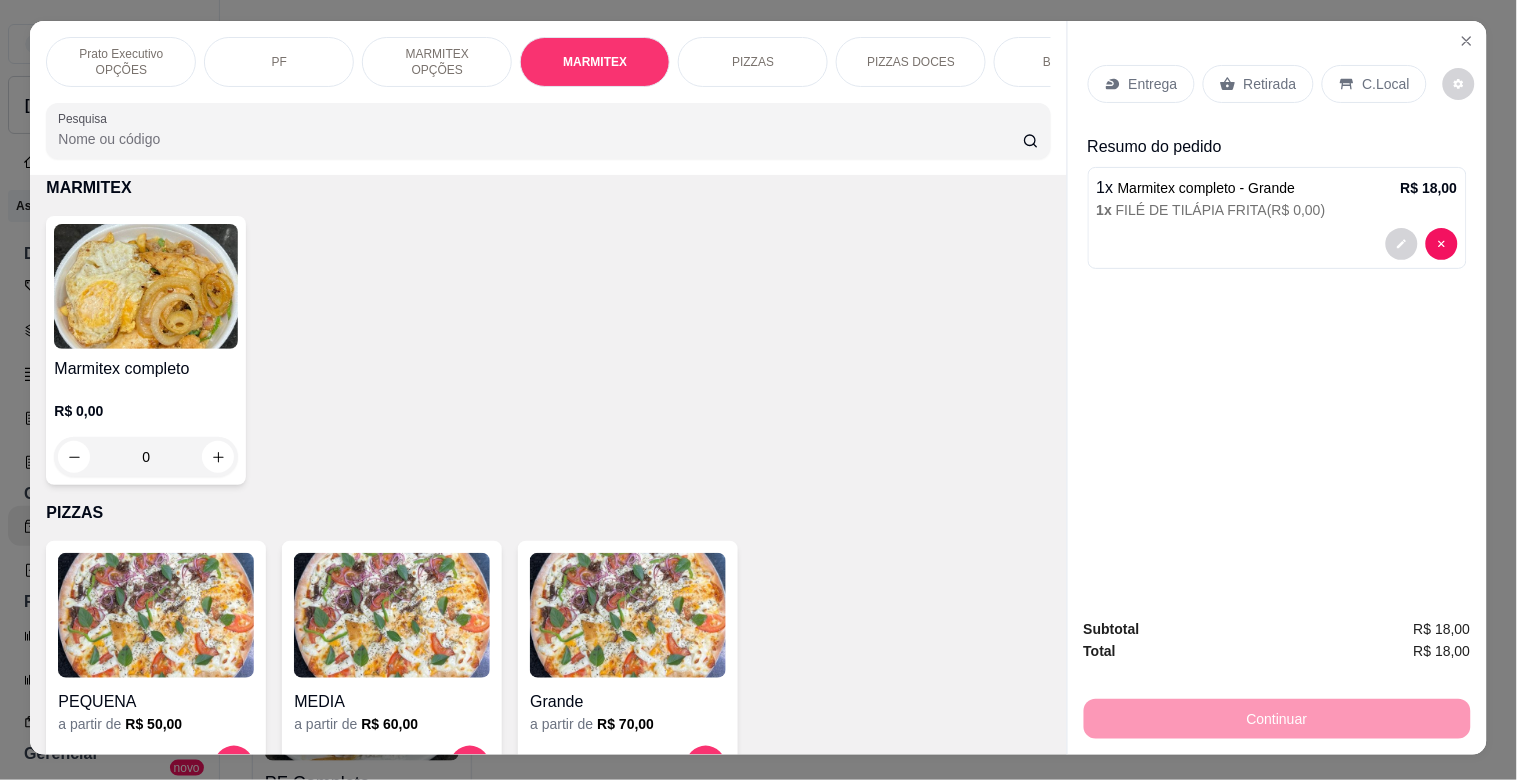 click on "Retirada" at bounding box center (1270, 84) 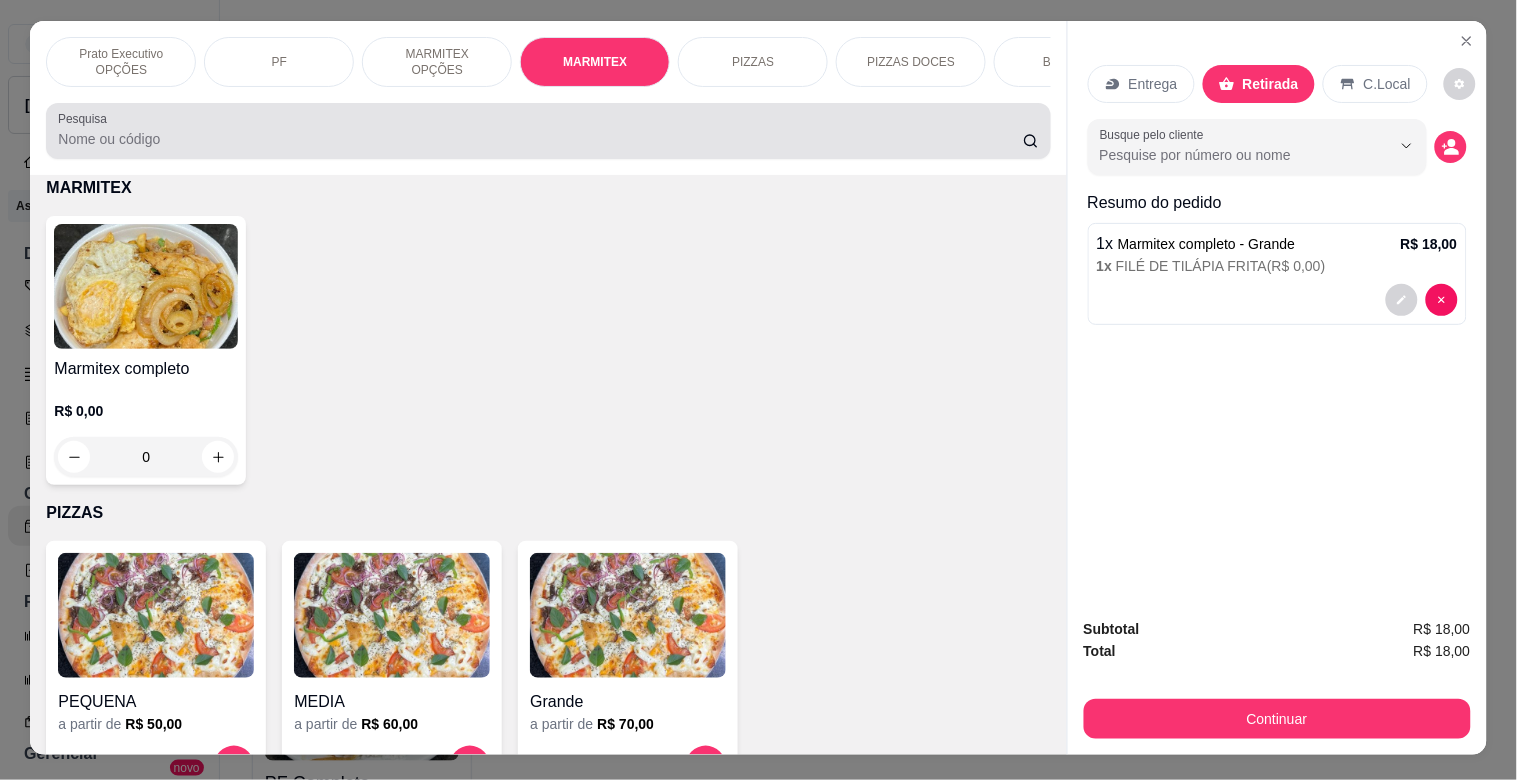 click at bounding box center (548, 131) 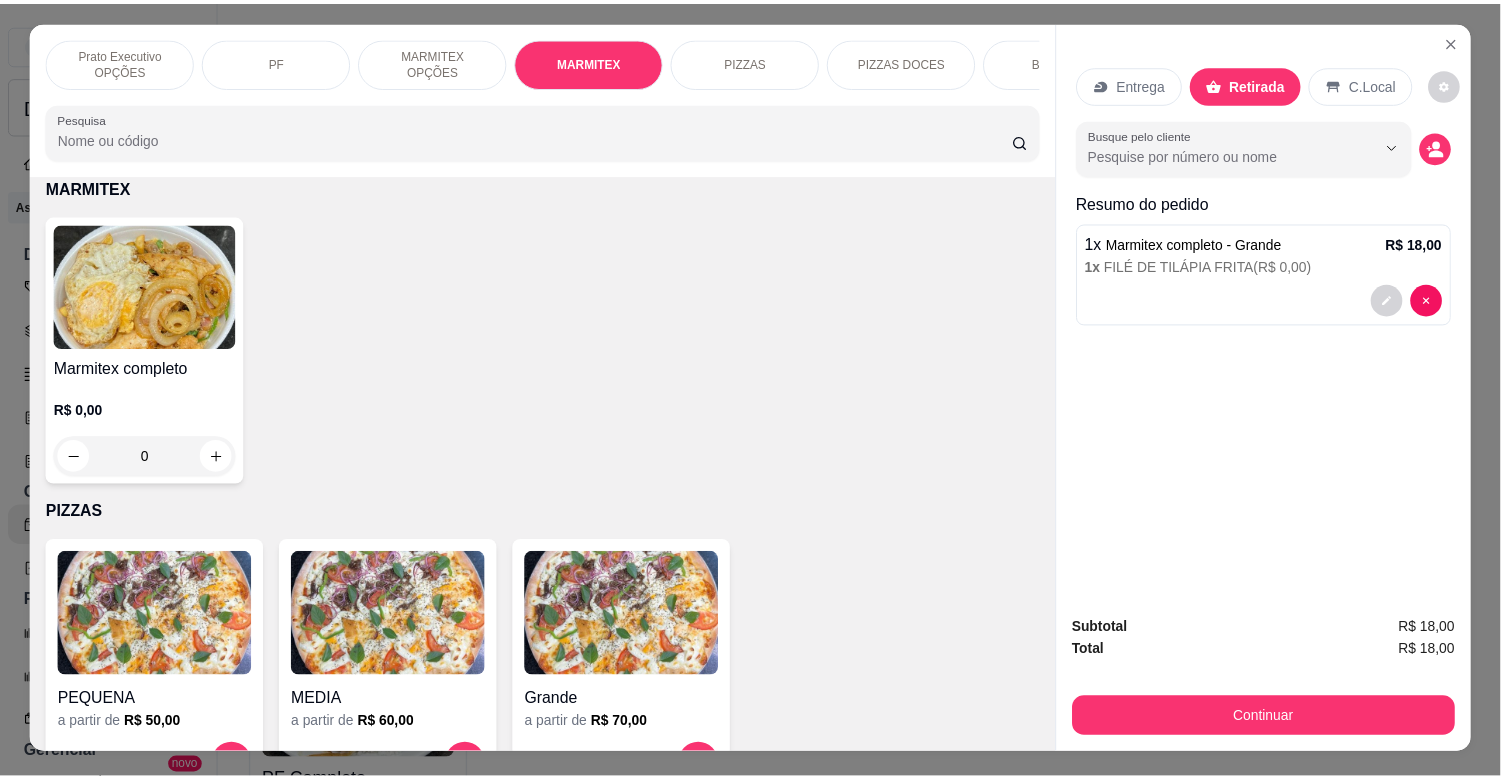 scroll, scrollTop: 0, scrollLeft: 0, axis: both 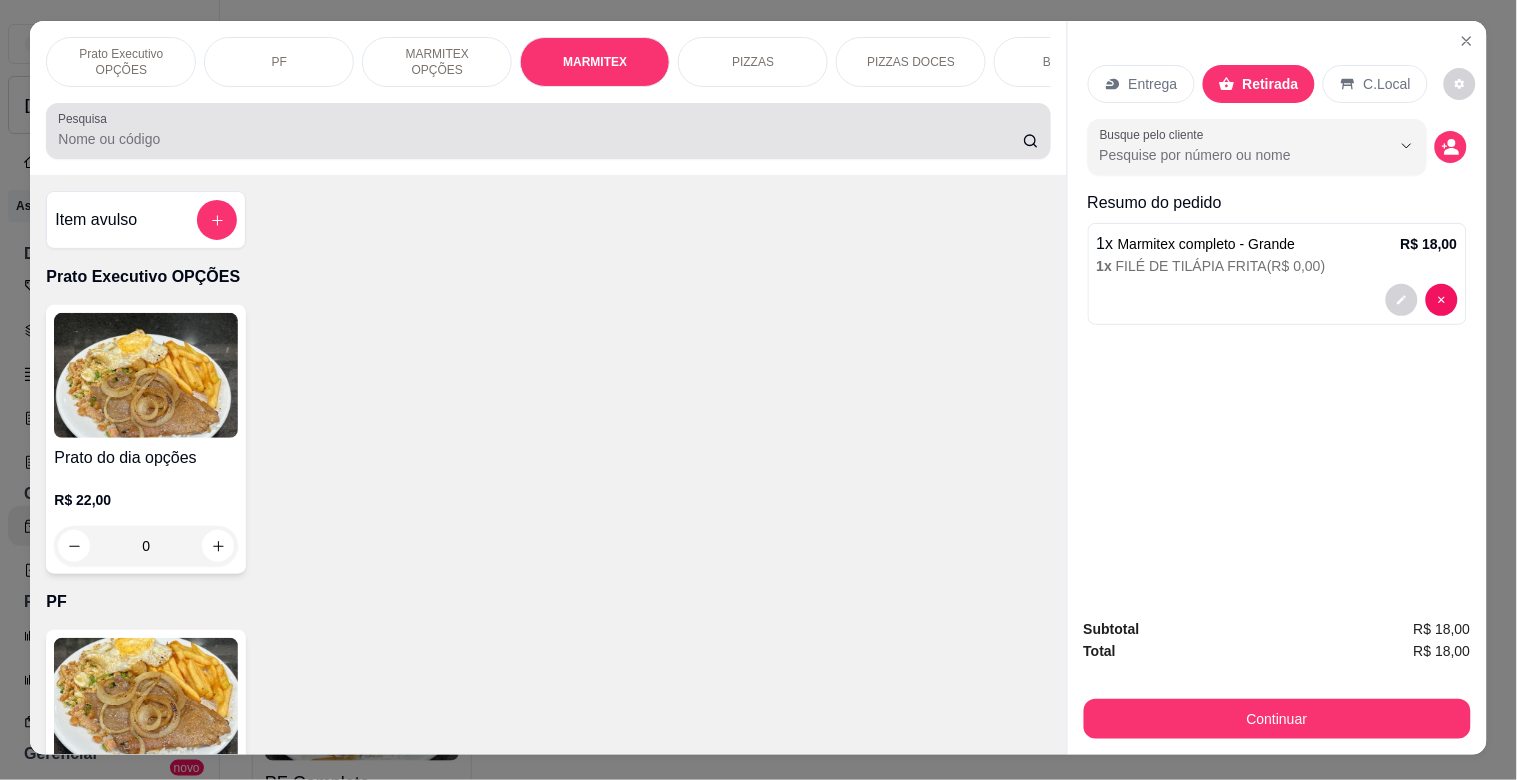 click at bounding box center (548, 131) 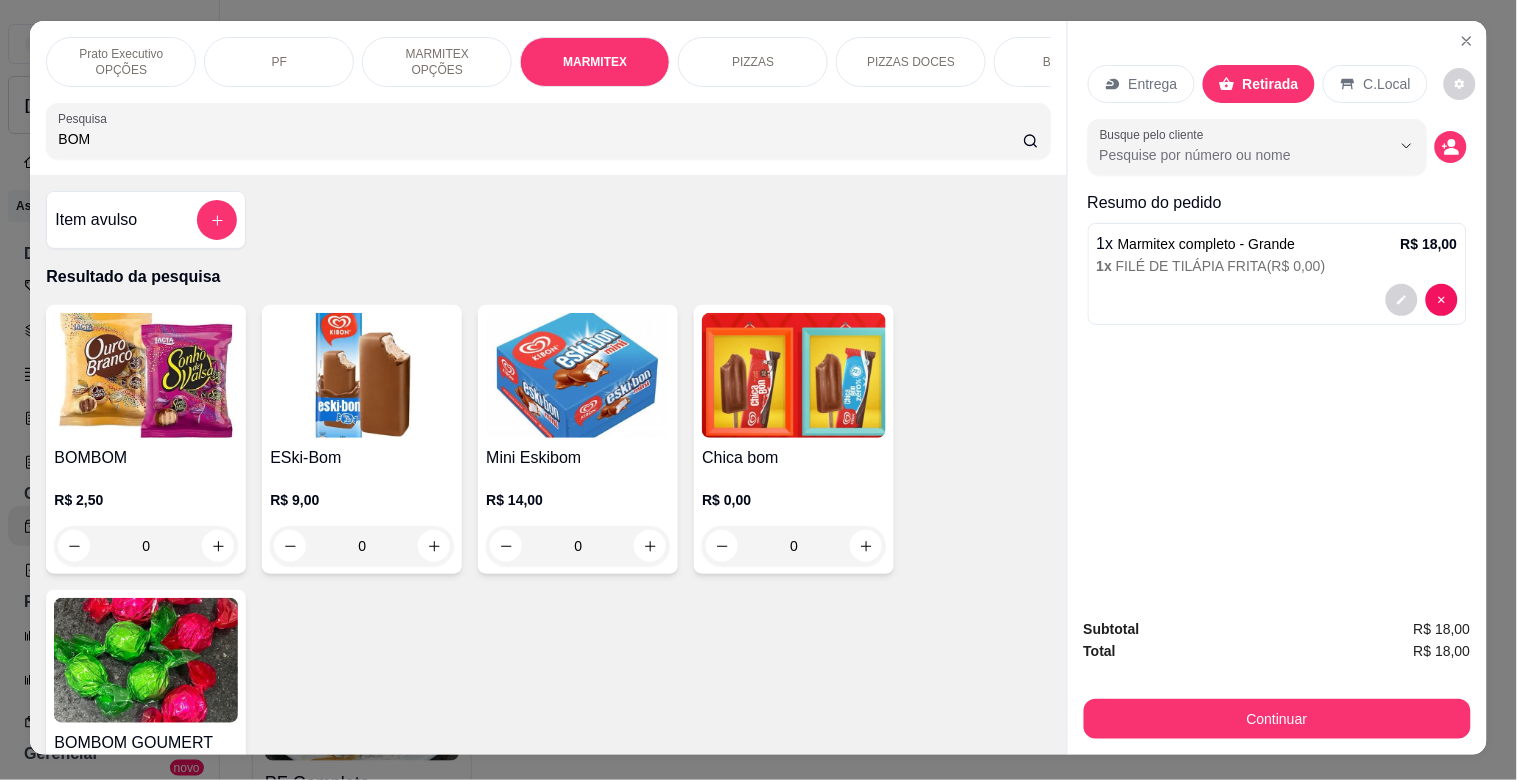 type on "BOM" 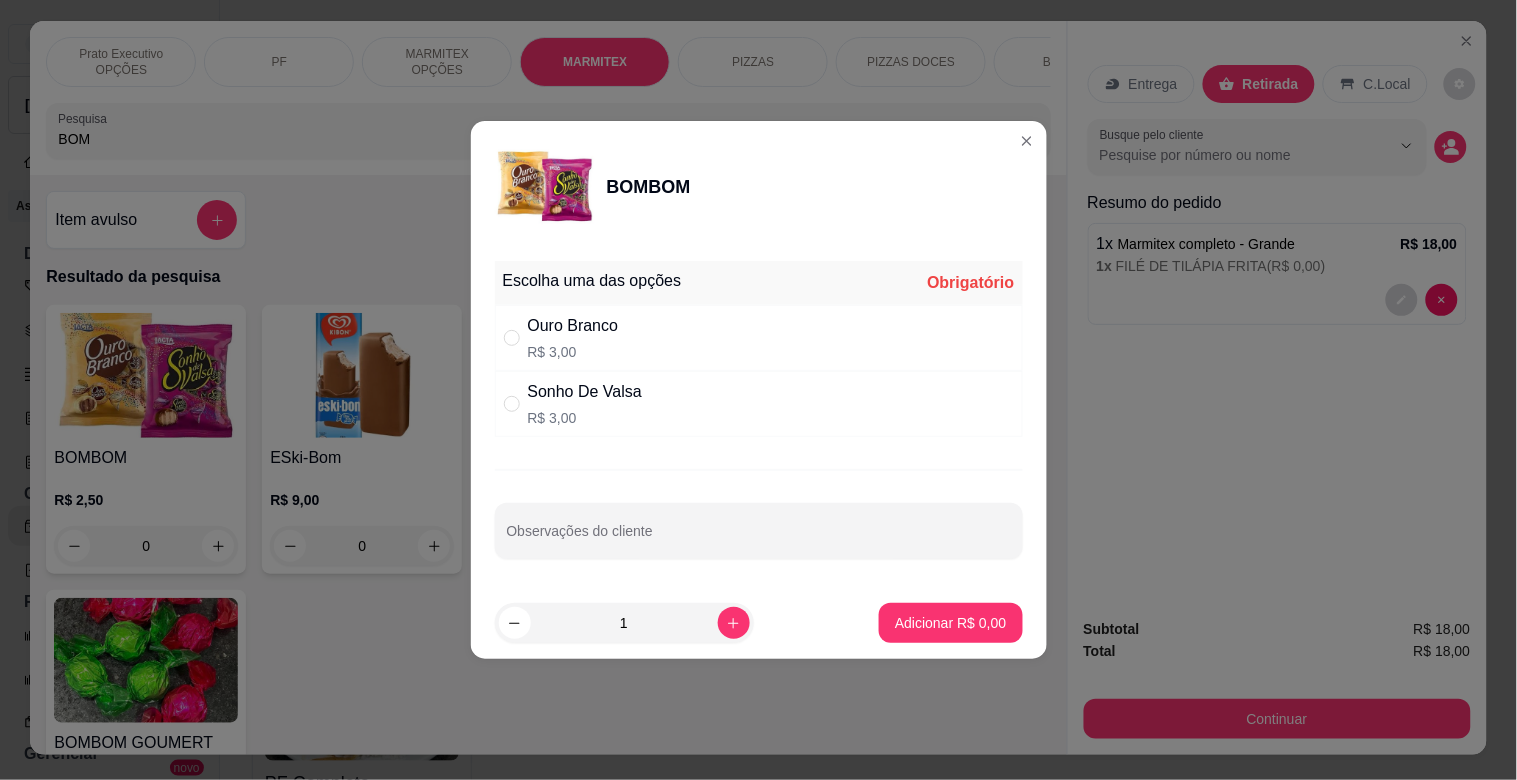 drag, startPoint x: 646, startPoint y: 408, endPoint x: 658, endPoint y: 404, distance: 12.649111 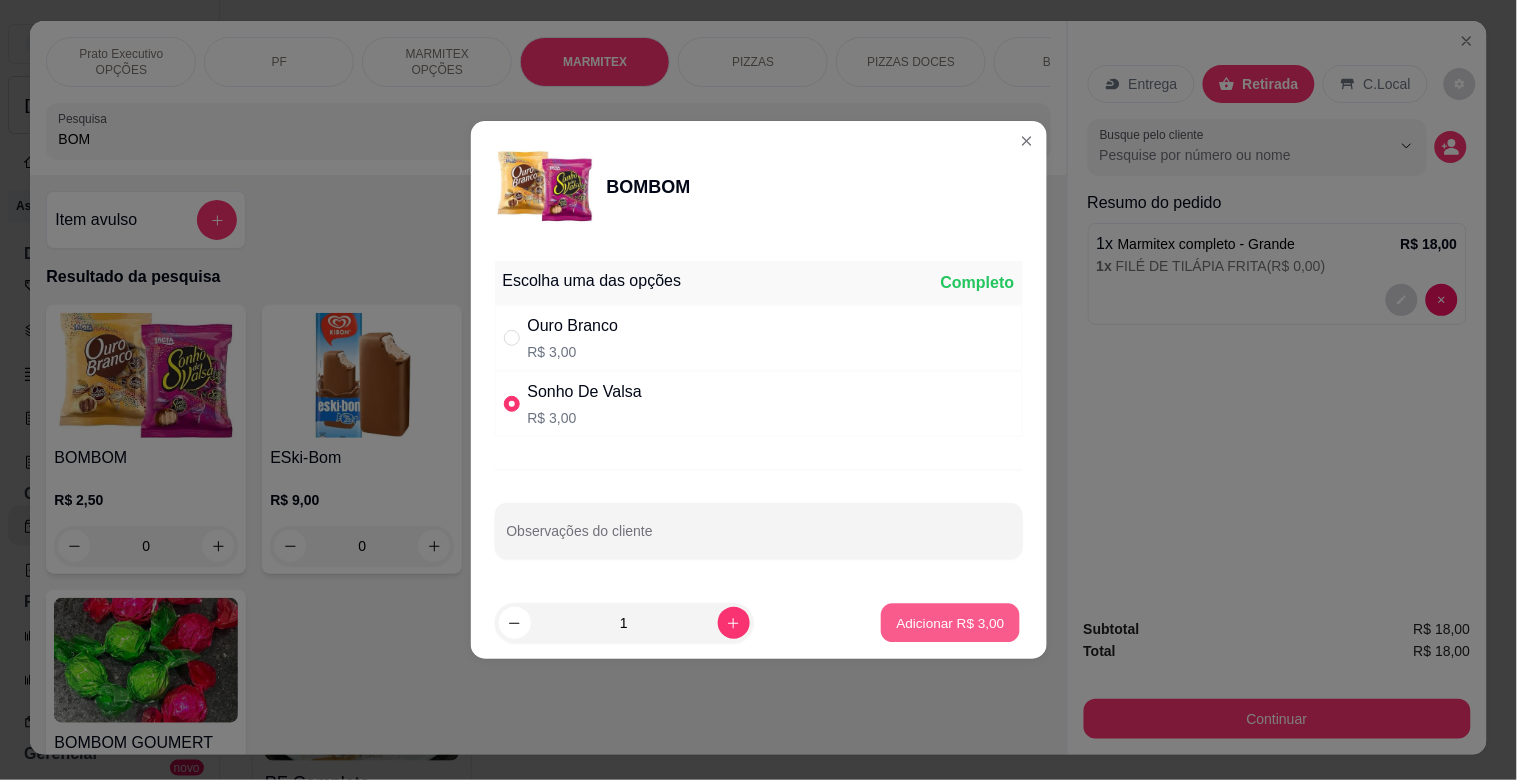 click on "Adicionar   R$ 3,00" at bounding box center (951, 622) 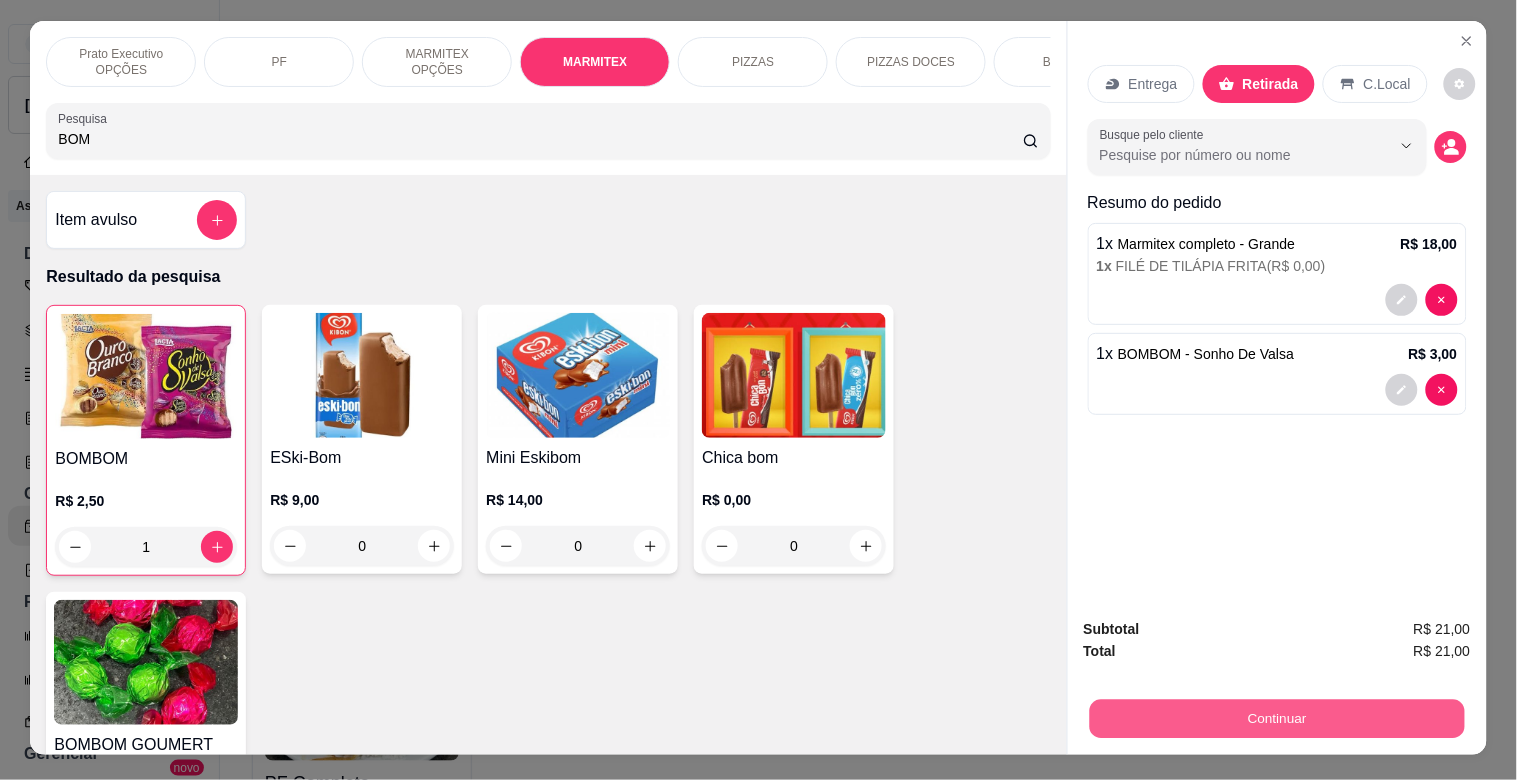 click on "Continuar" at bounding box center (1276, 718) 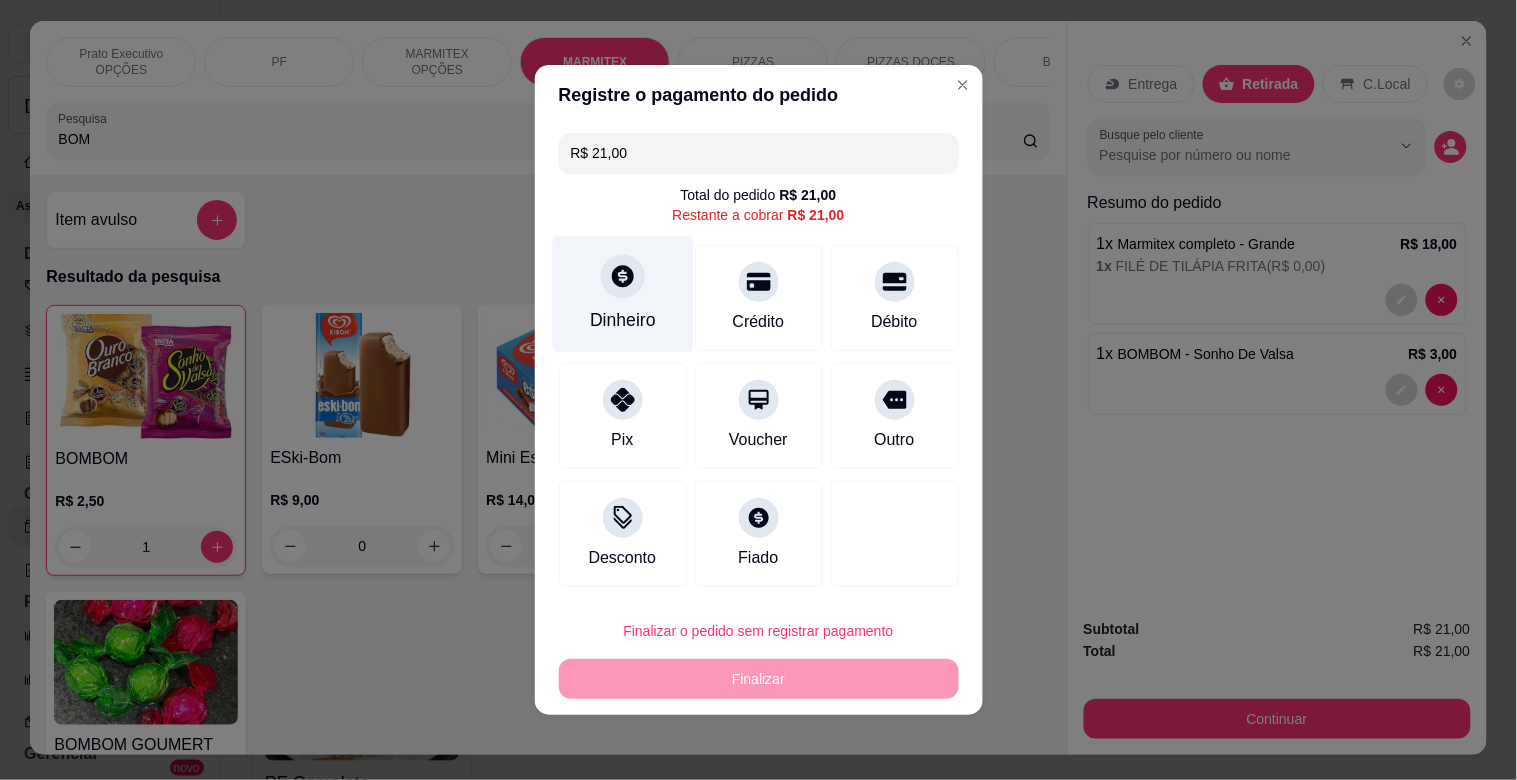 click on "Dinheiro" at bounding box center (622, 294) 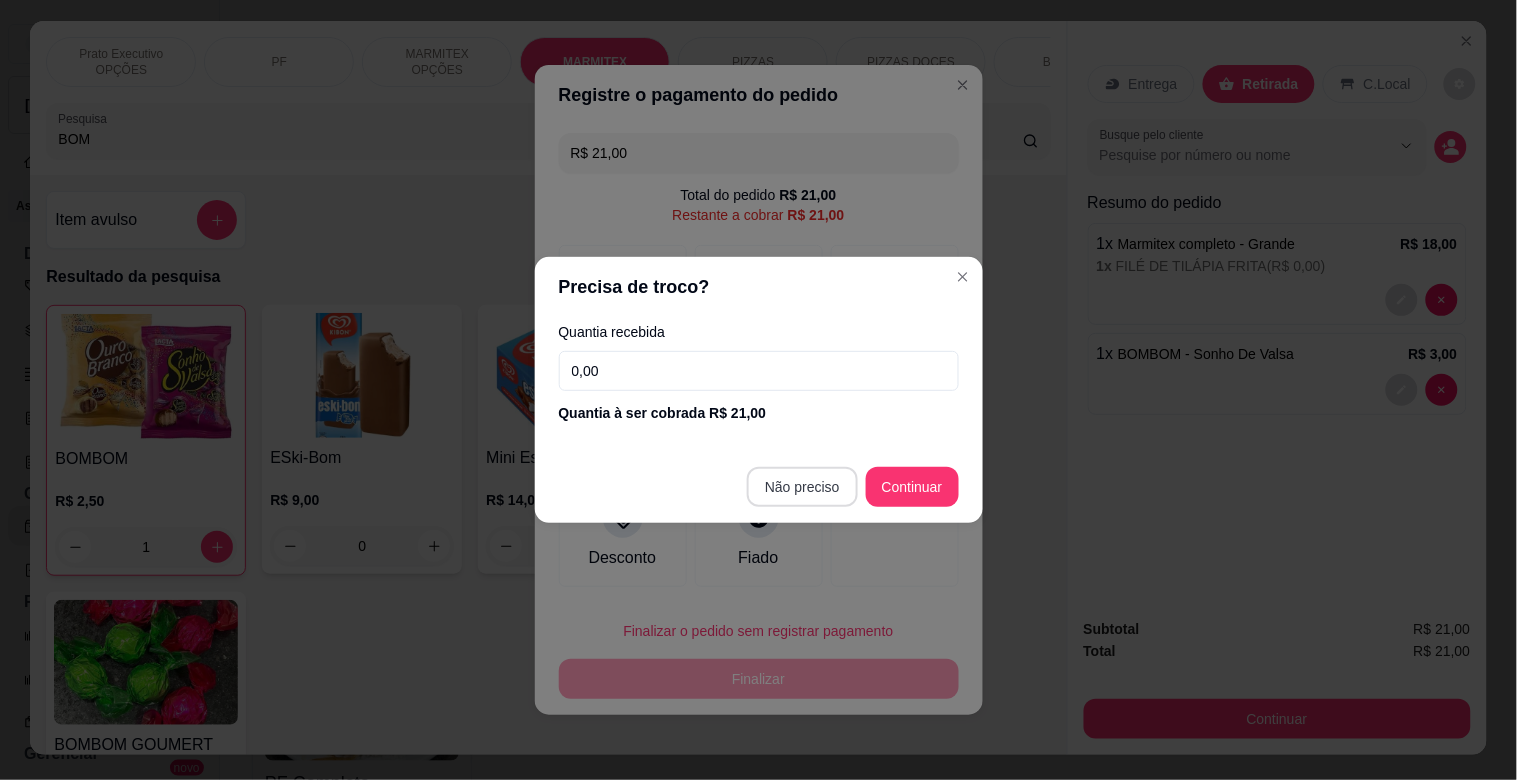 type on "R$ 0,00" 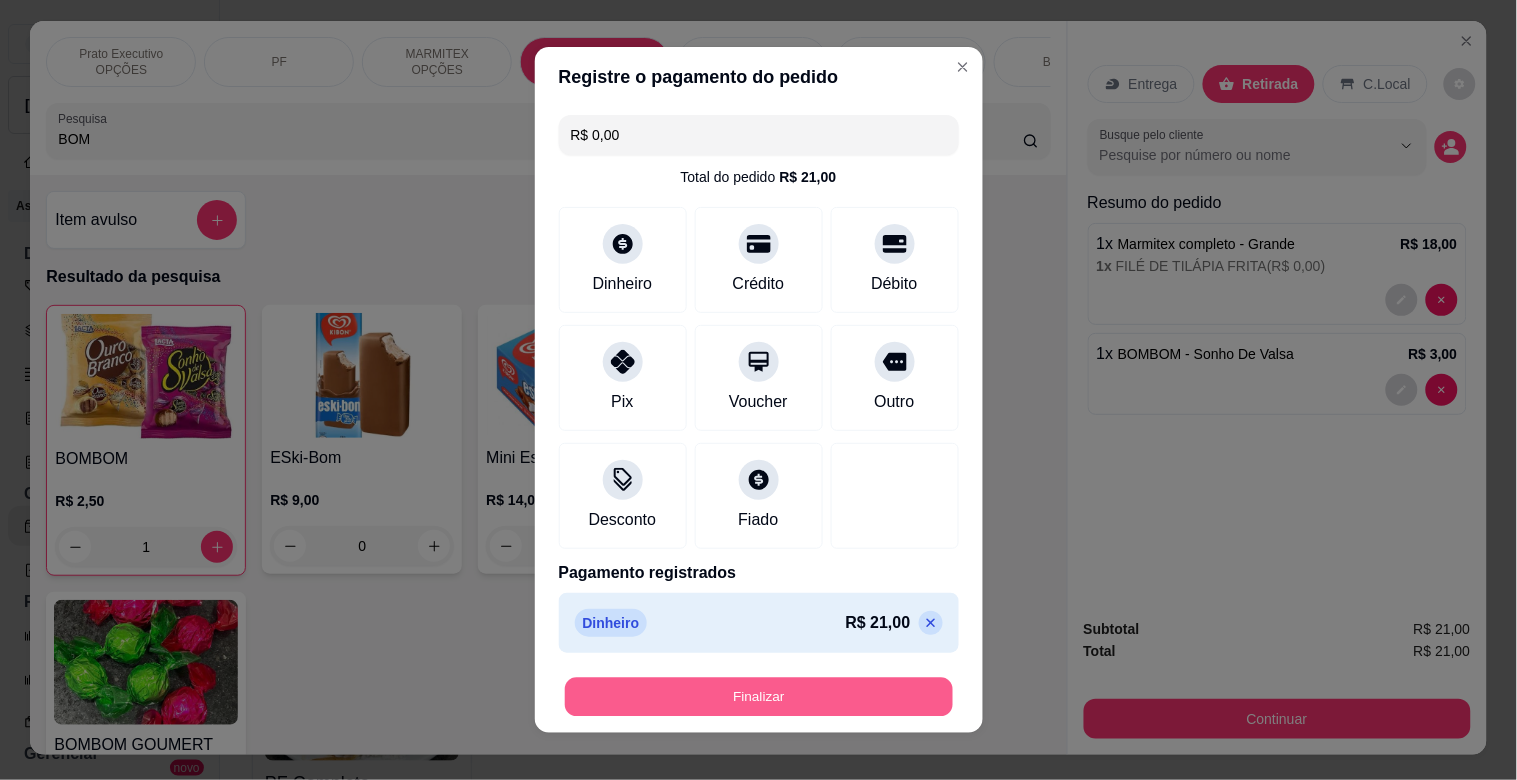 click on "Finalizar" at bounding box center (759, 697) 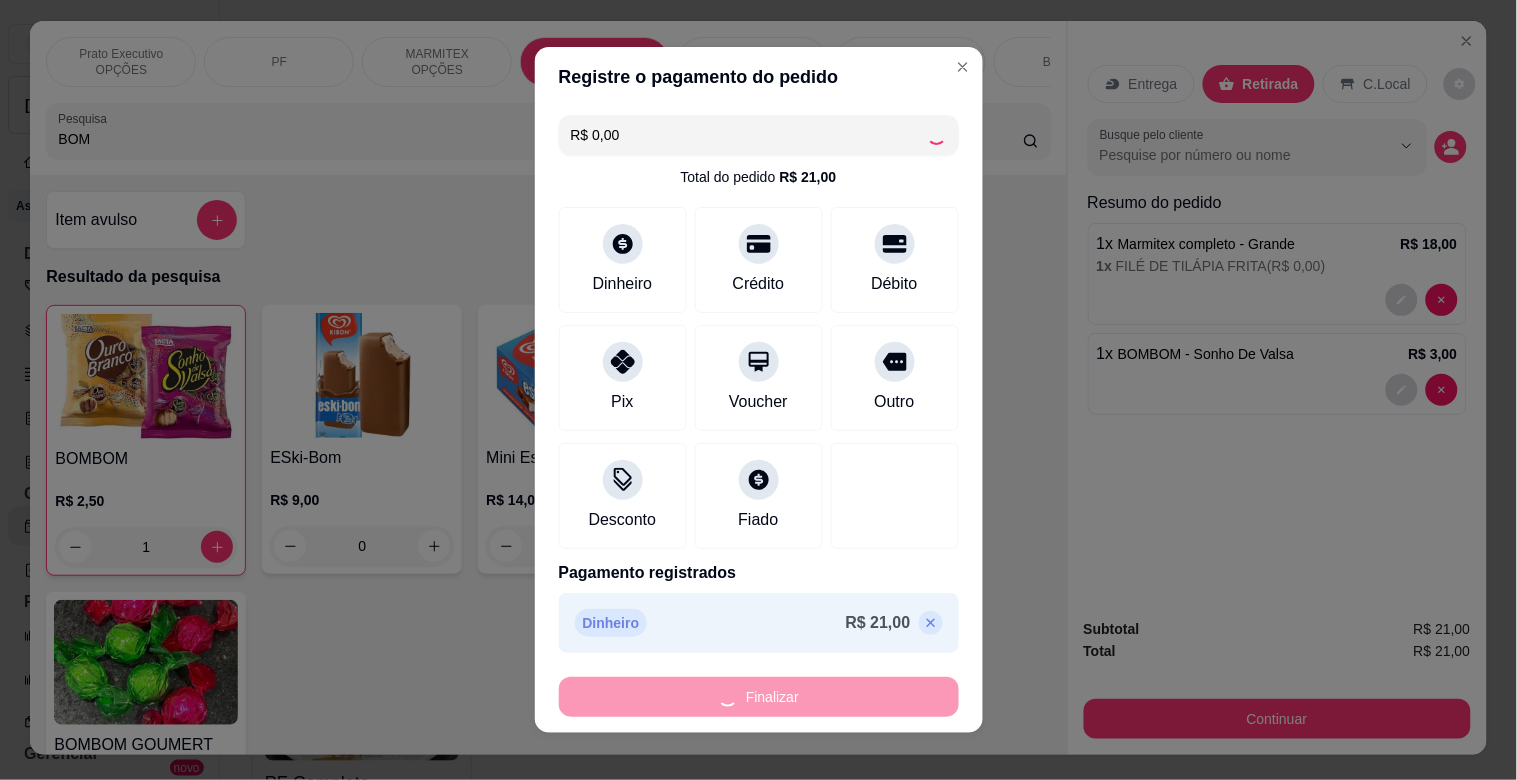 type on "0" 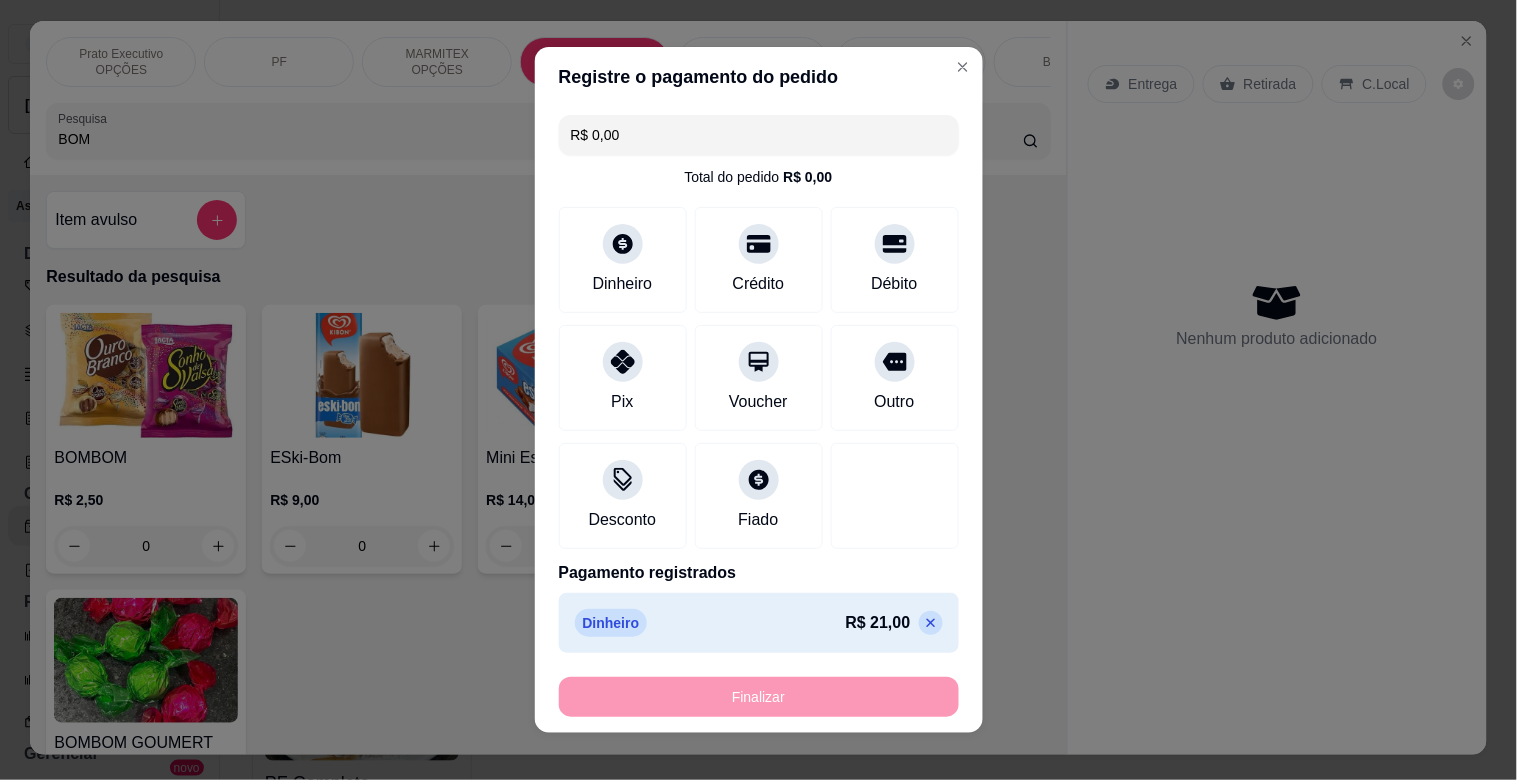 type on "-R$ 21,00" 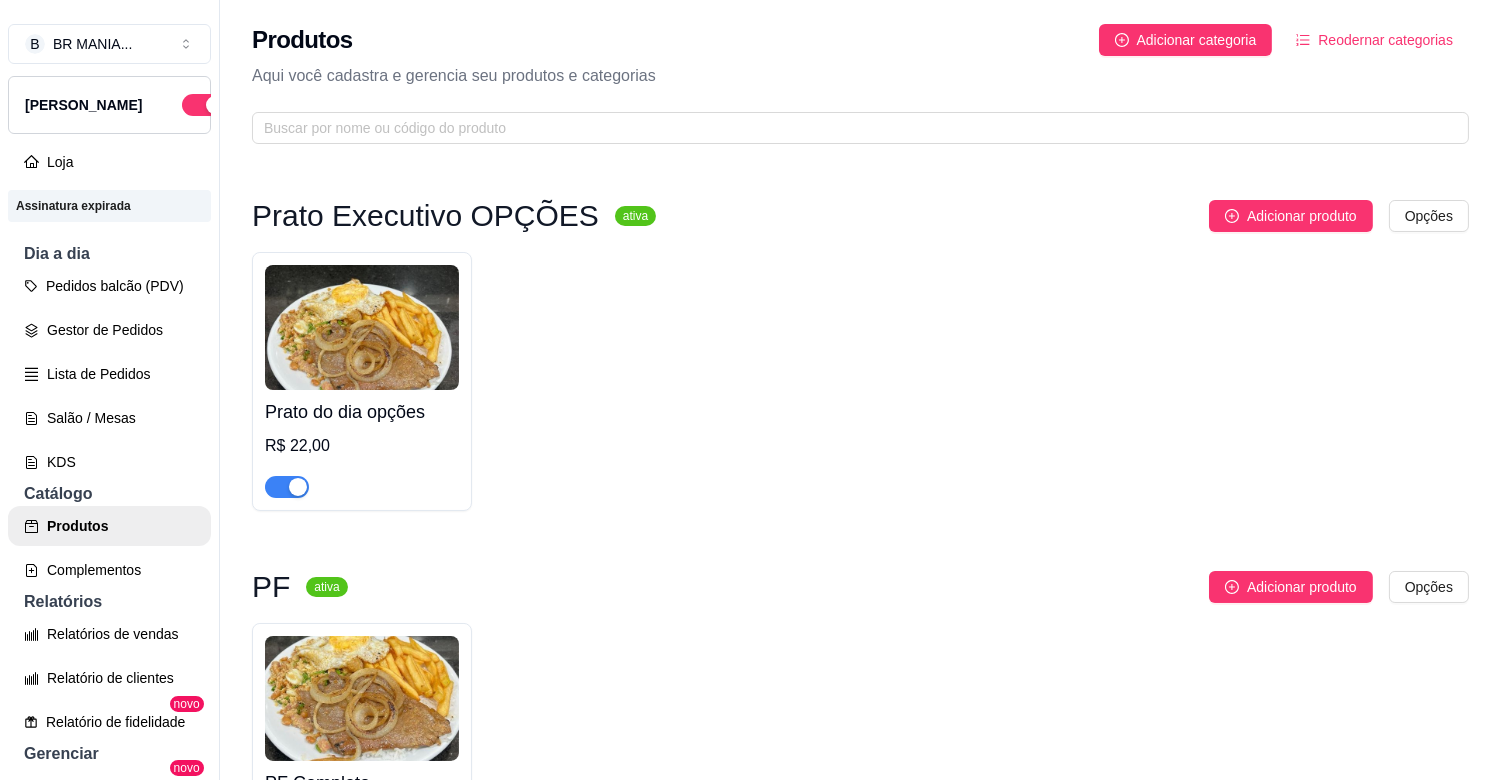 click at bounding box center (298, 487) 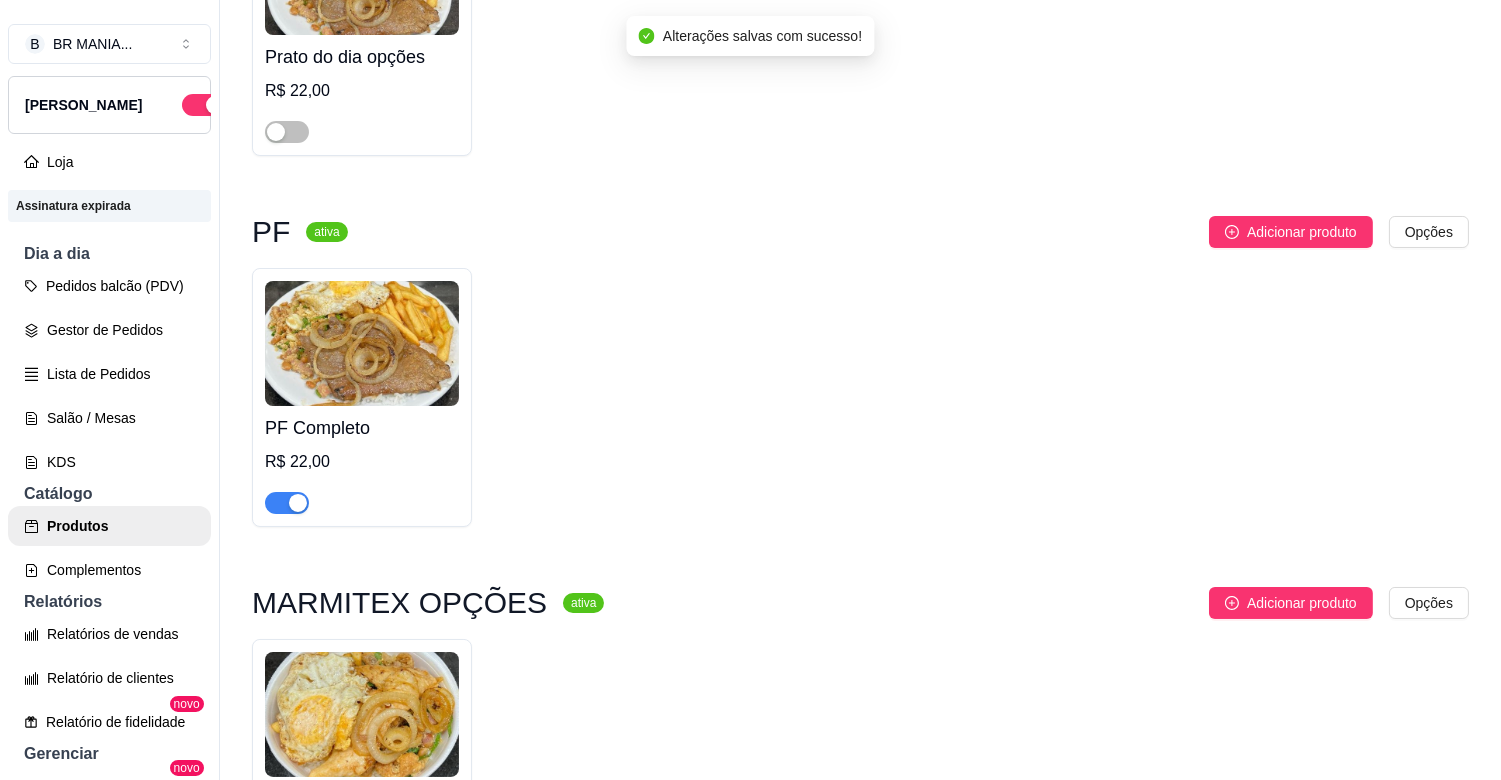 click at bounding box center (298, 503) 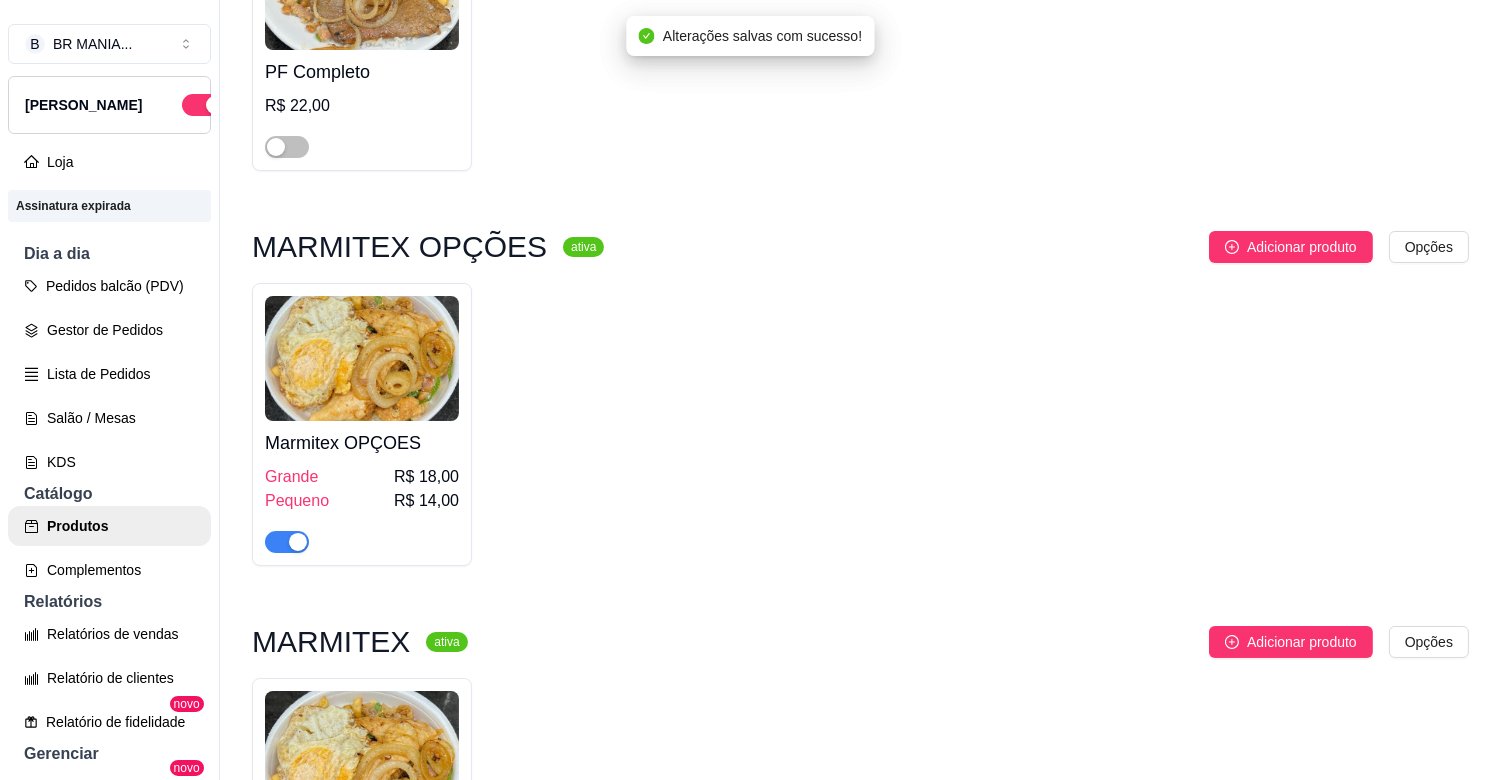 click at bounding box center (298, 542) 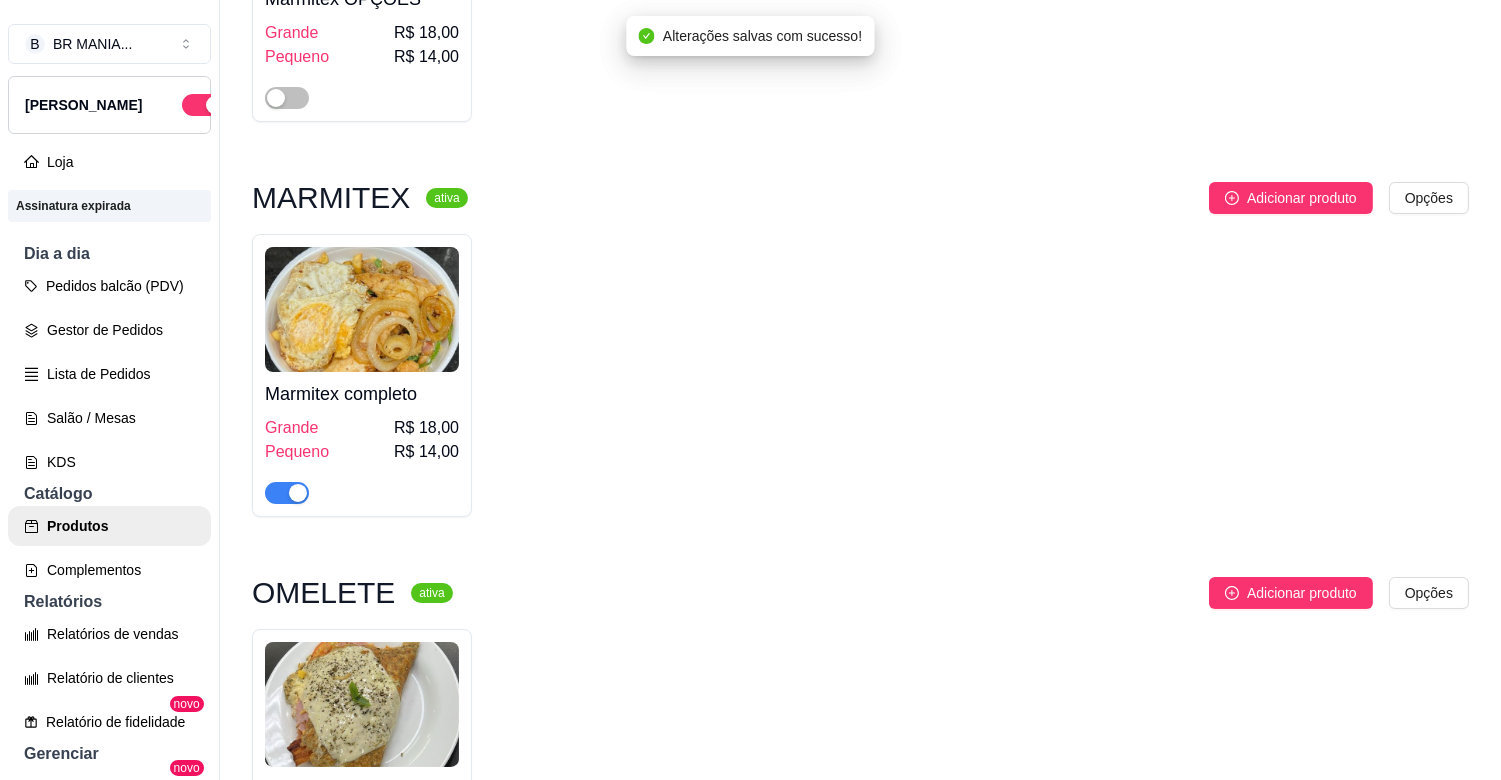 click at bounding box center [298, 493] 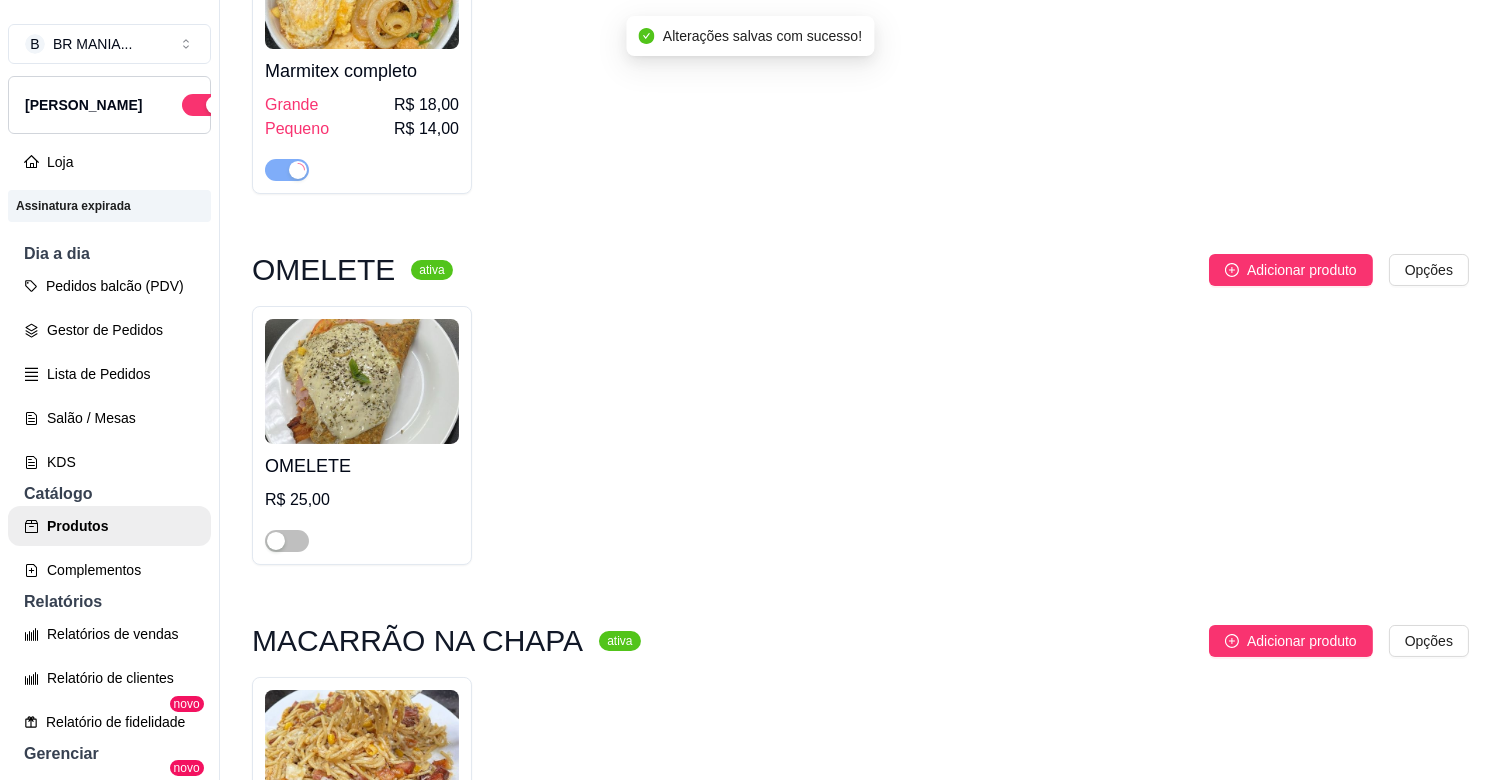 scroll, scrollTop: 1644, scrollLeft: 0, axis: vertical 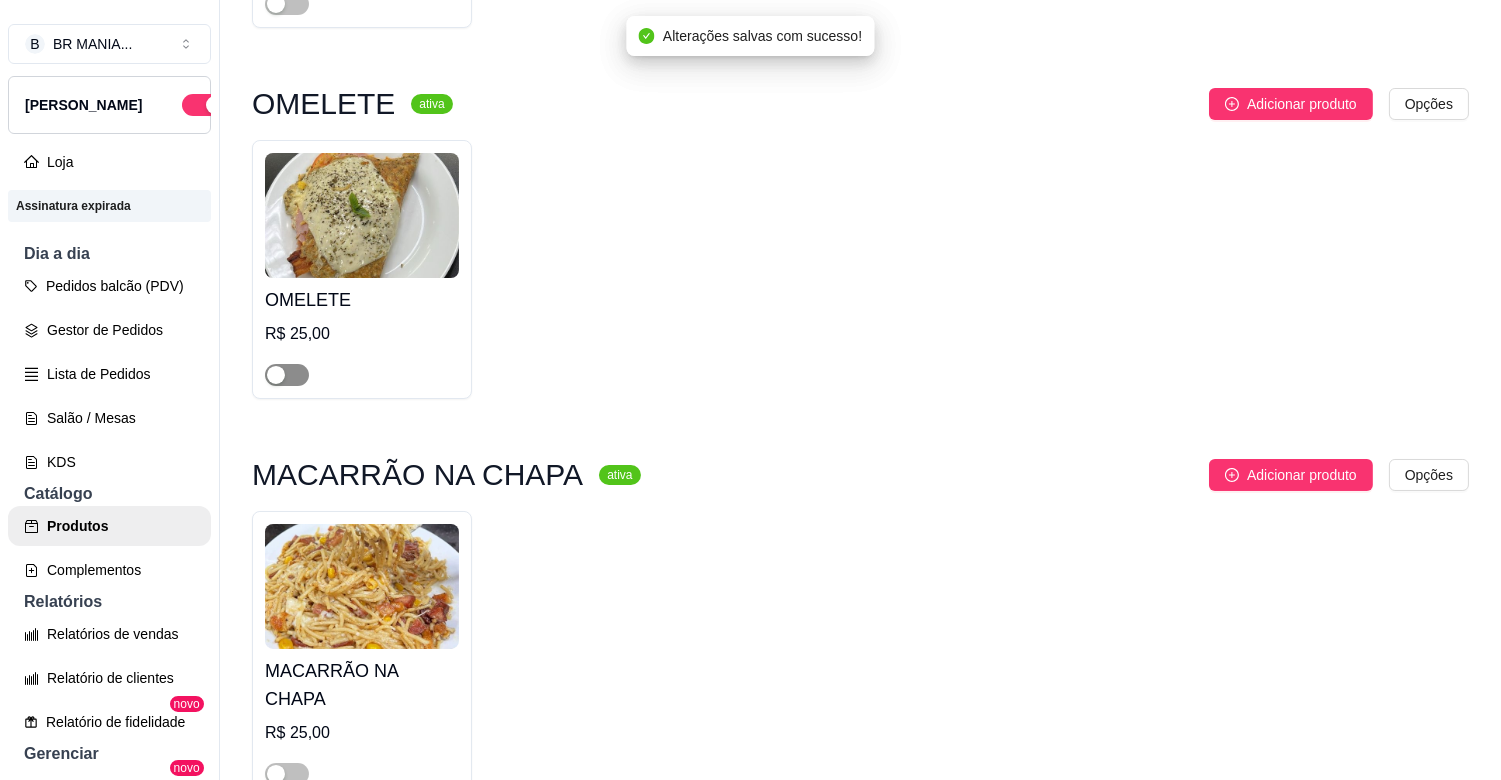 click at bounding box center [287, 375] 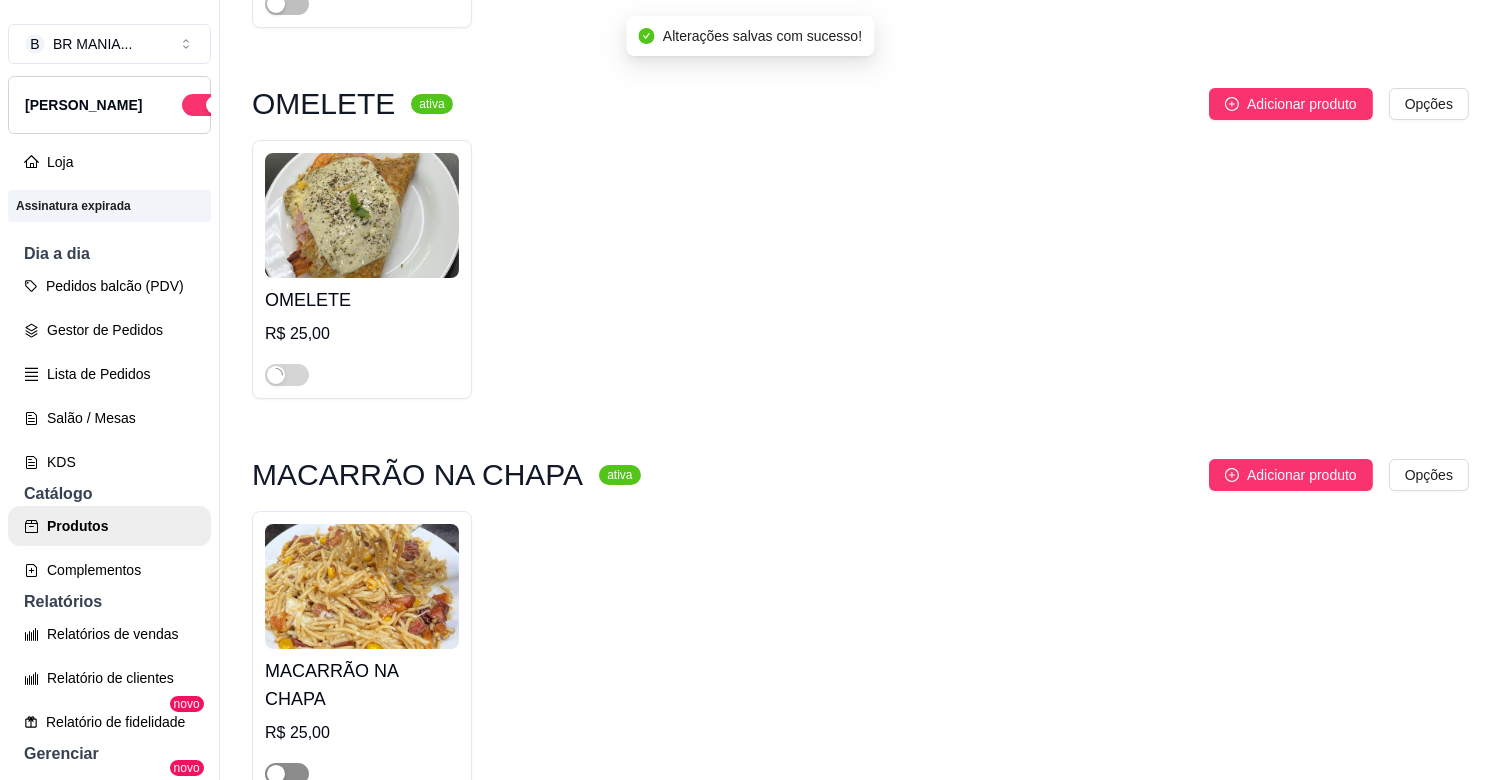 click at bounding box center [276, 774] 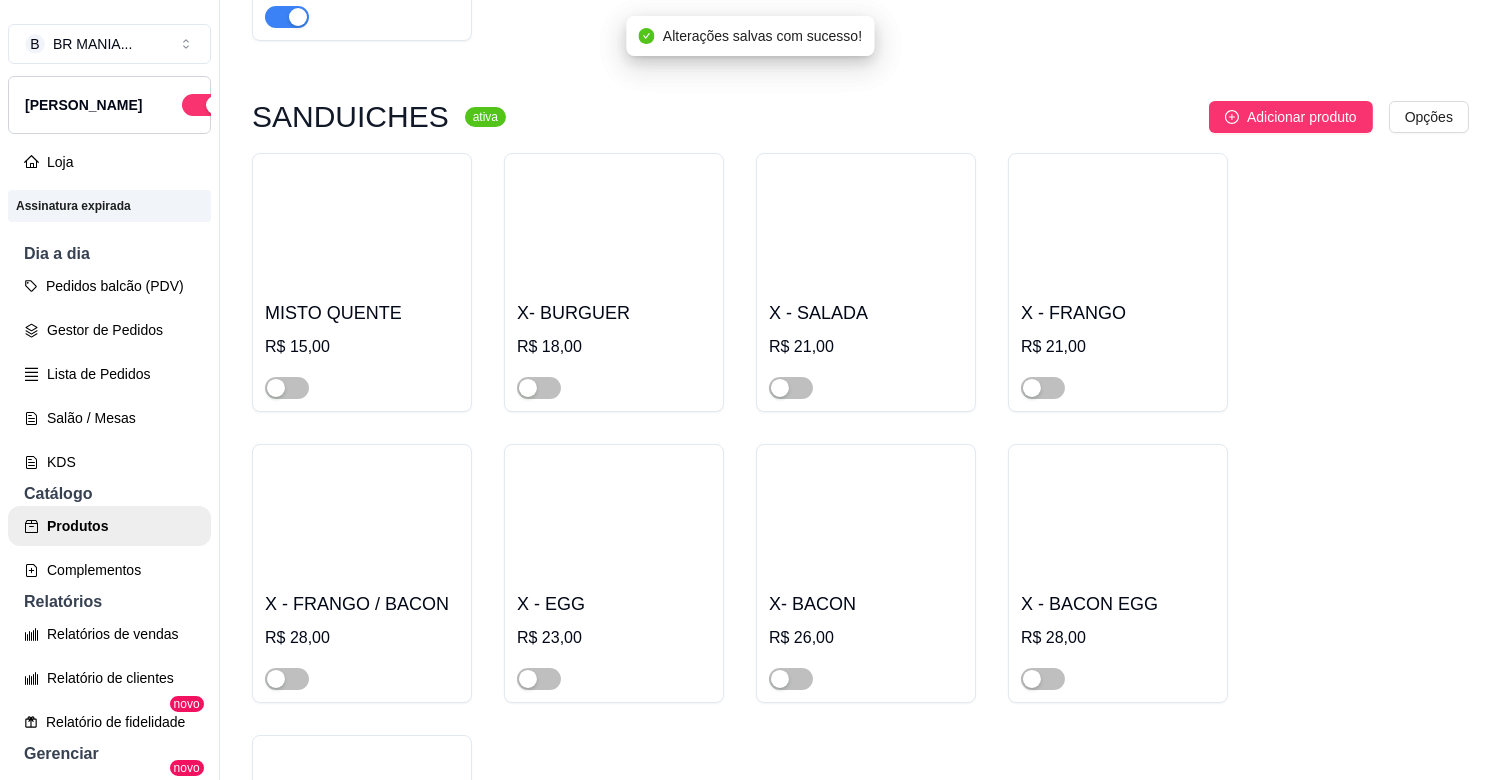 scroll, scrollTop: 2444, scrollLeft: 0, axis: vertical 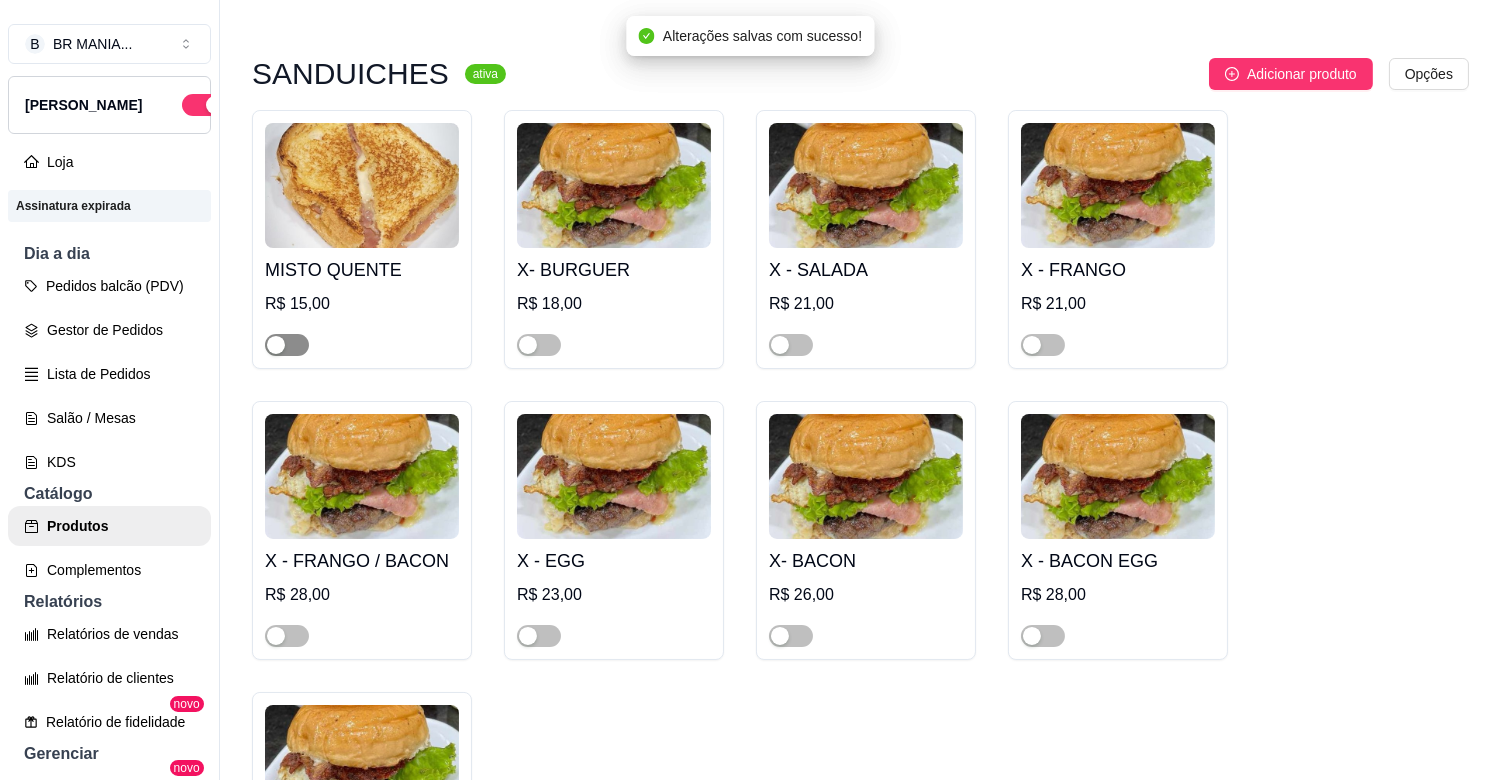click at bounding box center (287, 345) 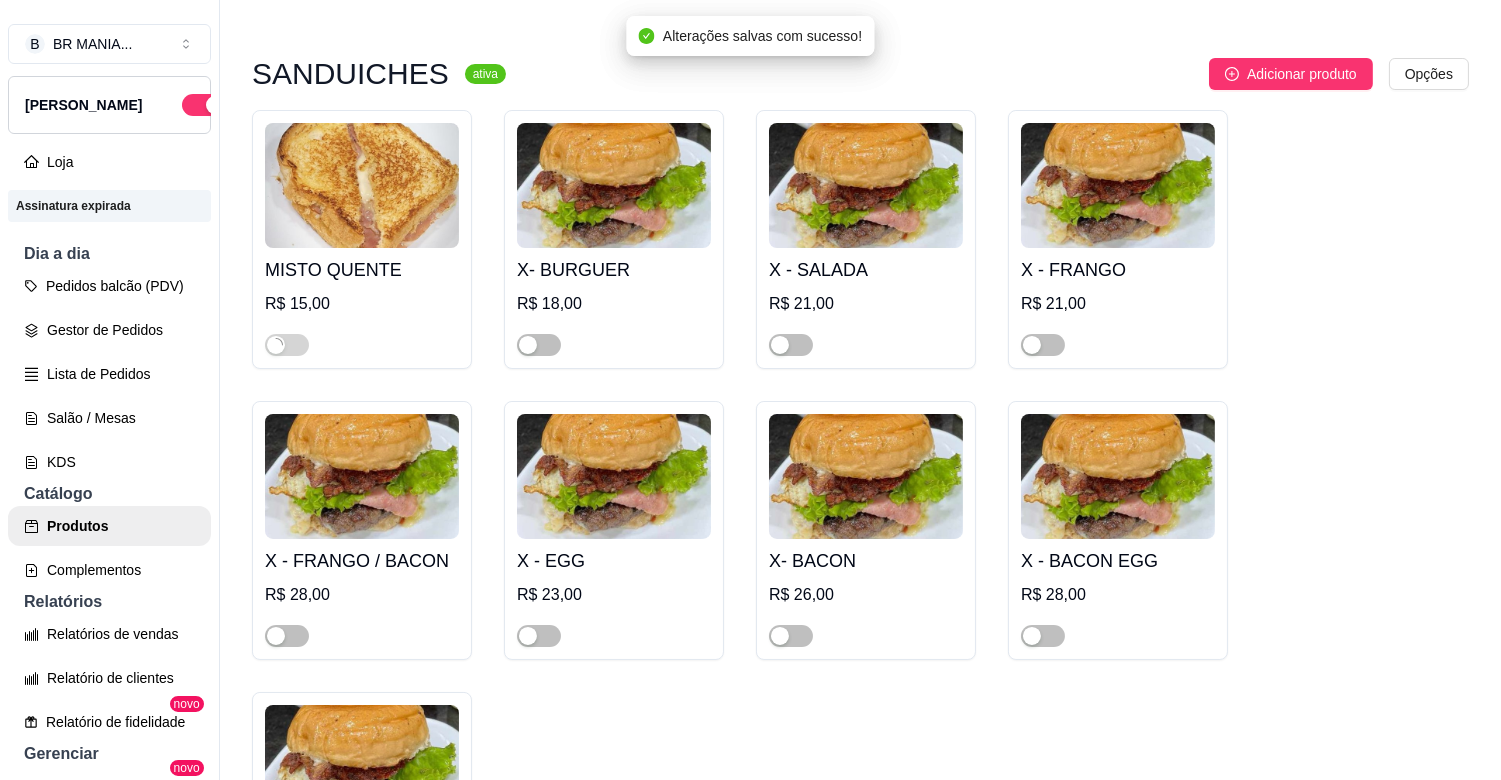 drag, startPoint x: 542, startPoint y: 317, endPoint x: 580, endPoint y: 316, distance: 38.013157 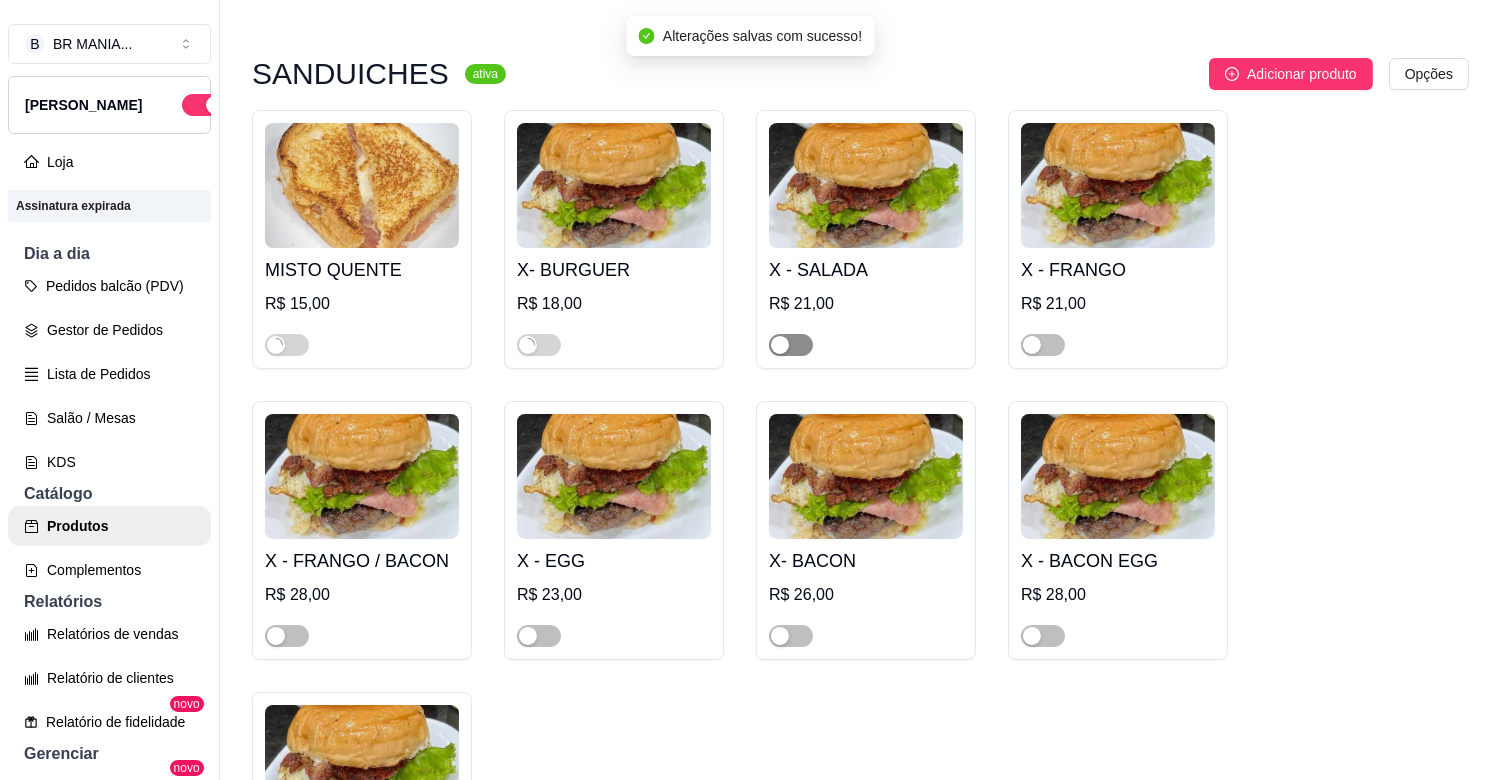 click at bounding box center (780, 345) 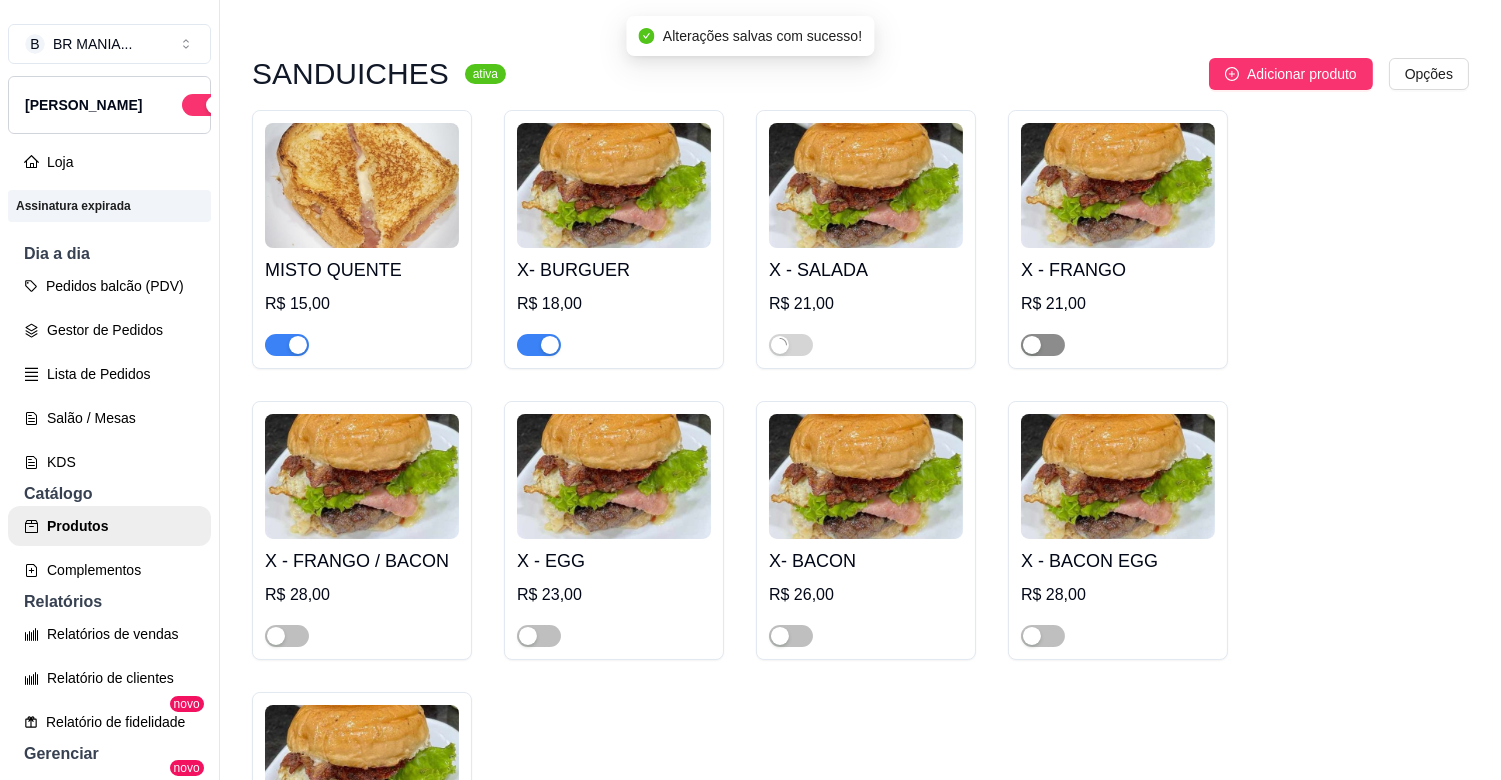 click at bounding box center [1032, 345] 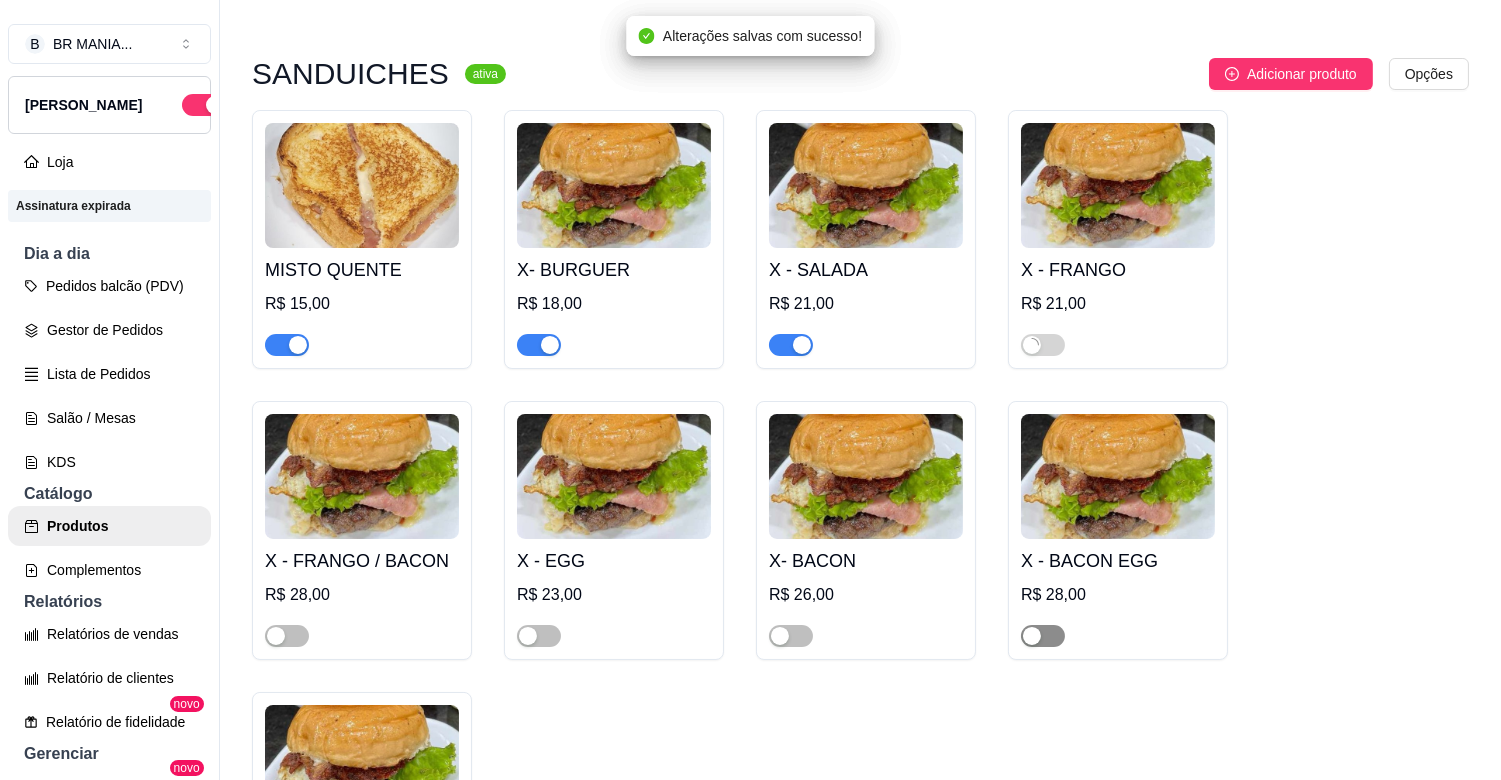 click at bounding box center (1032, 636) 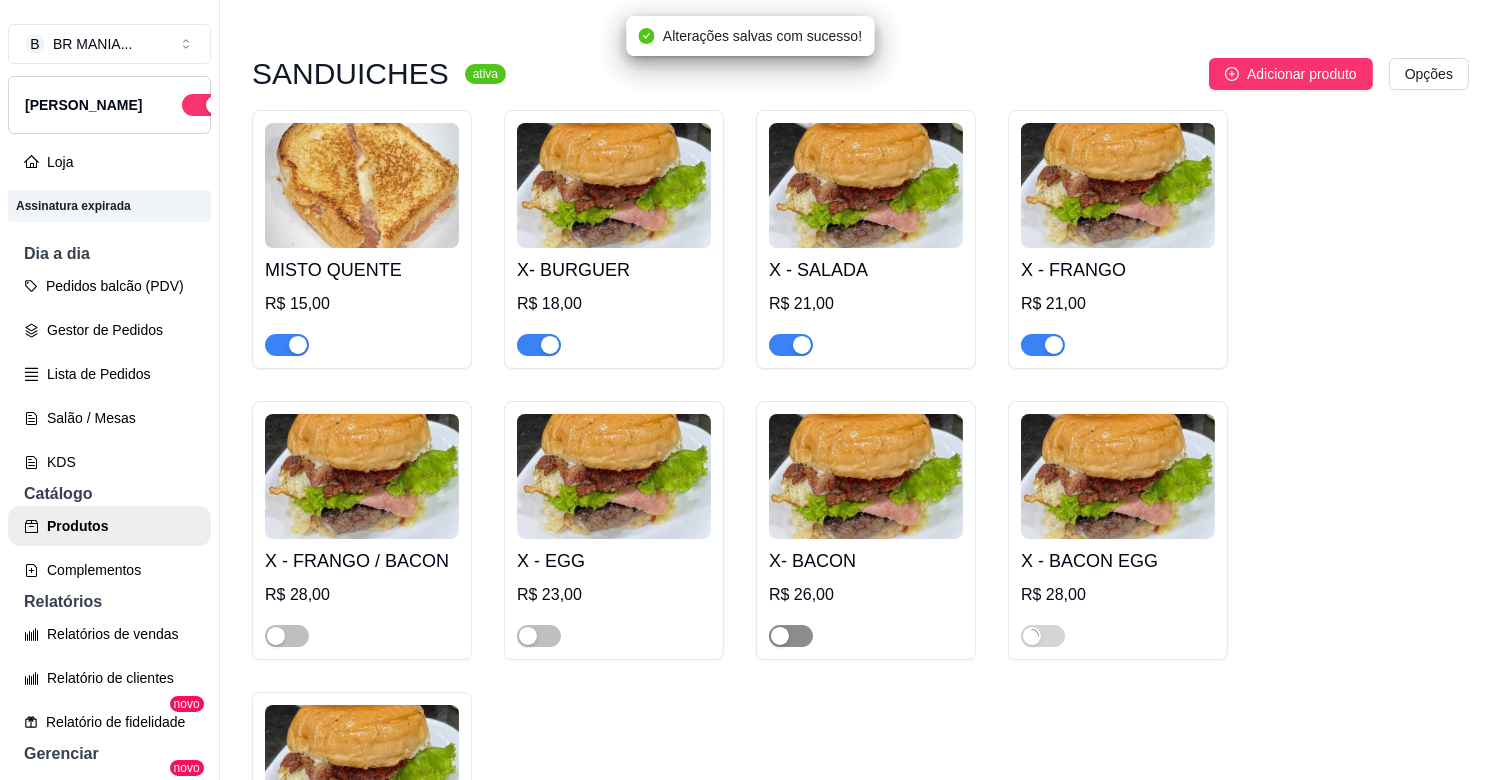 click at bounding box center [780, 636] 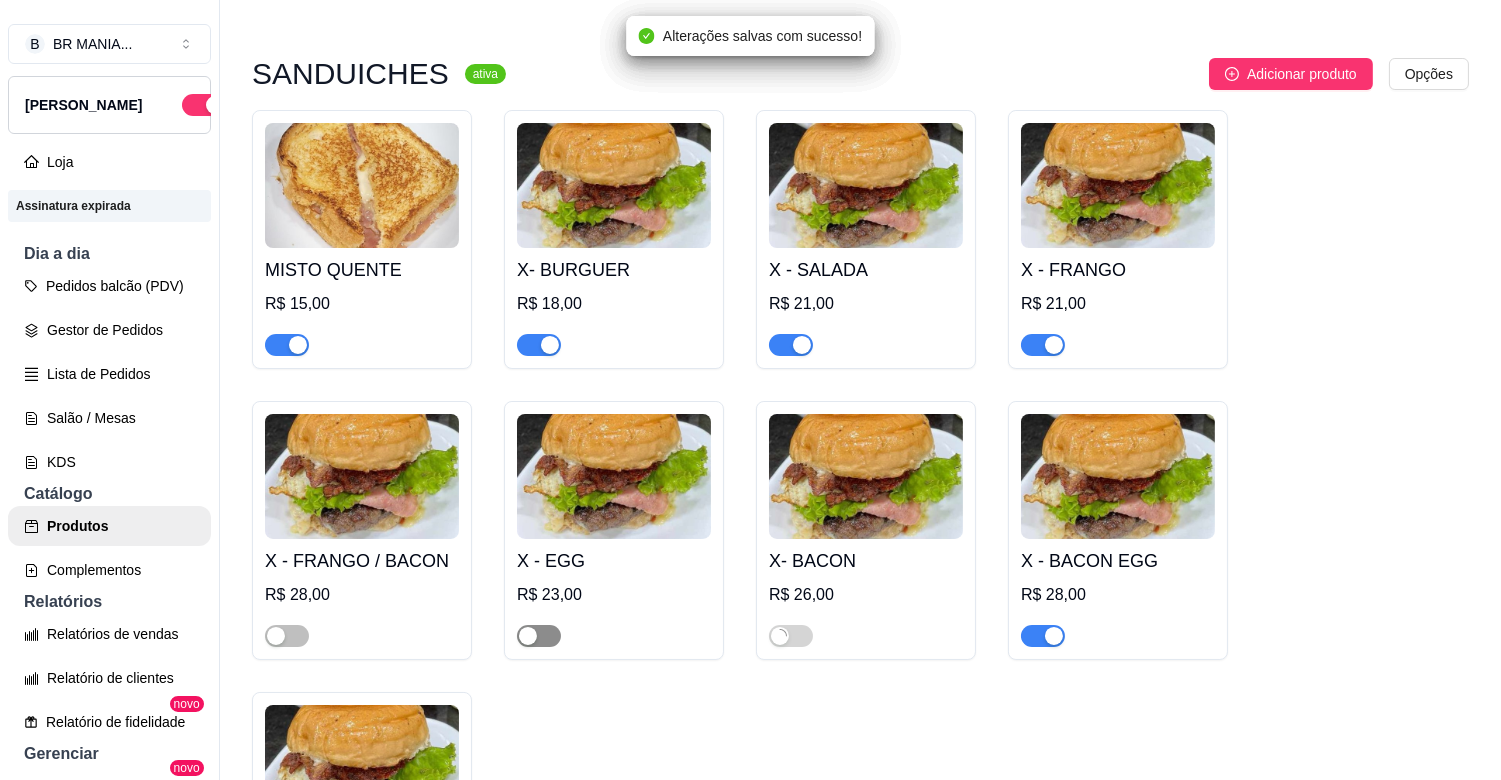 click at bounding box center [539, 636] 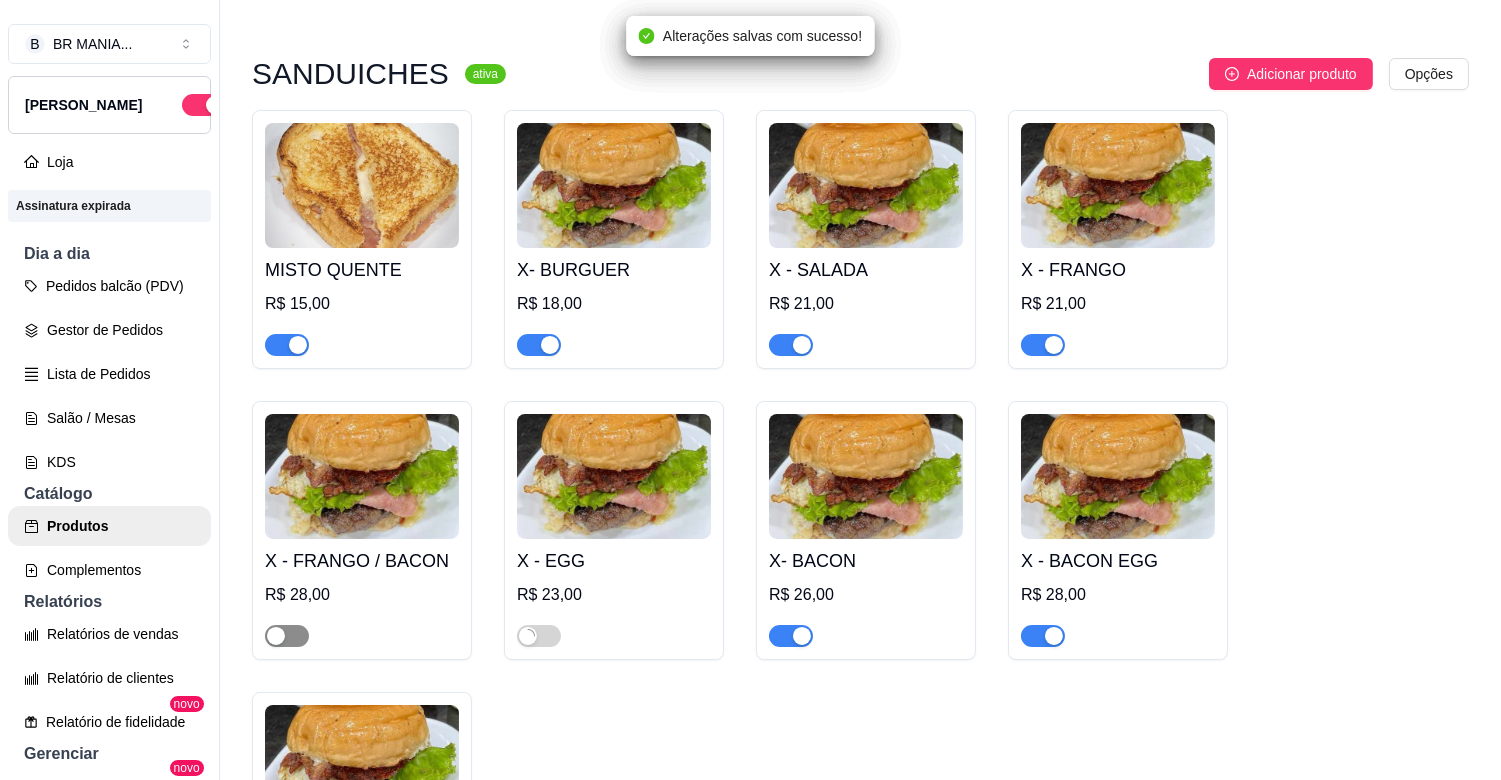 drag, startPoint x: 287, startPoint y: 625, endPoint x: 300, endPoint y: 625, distance: 13 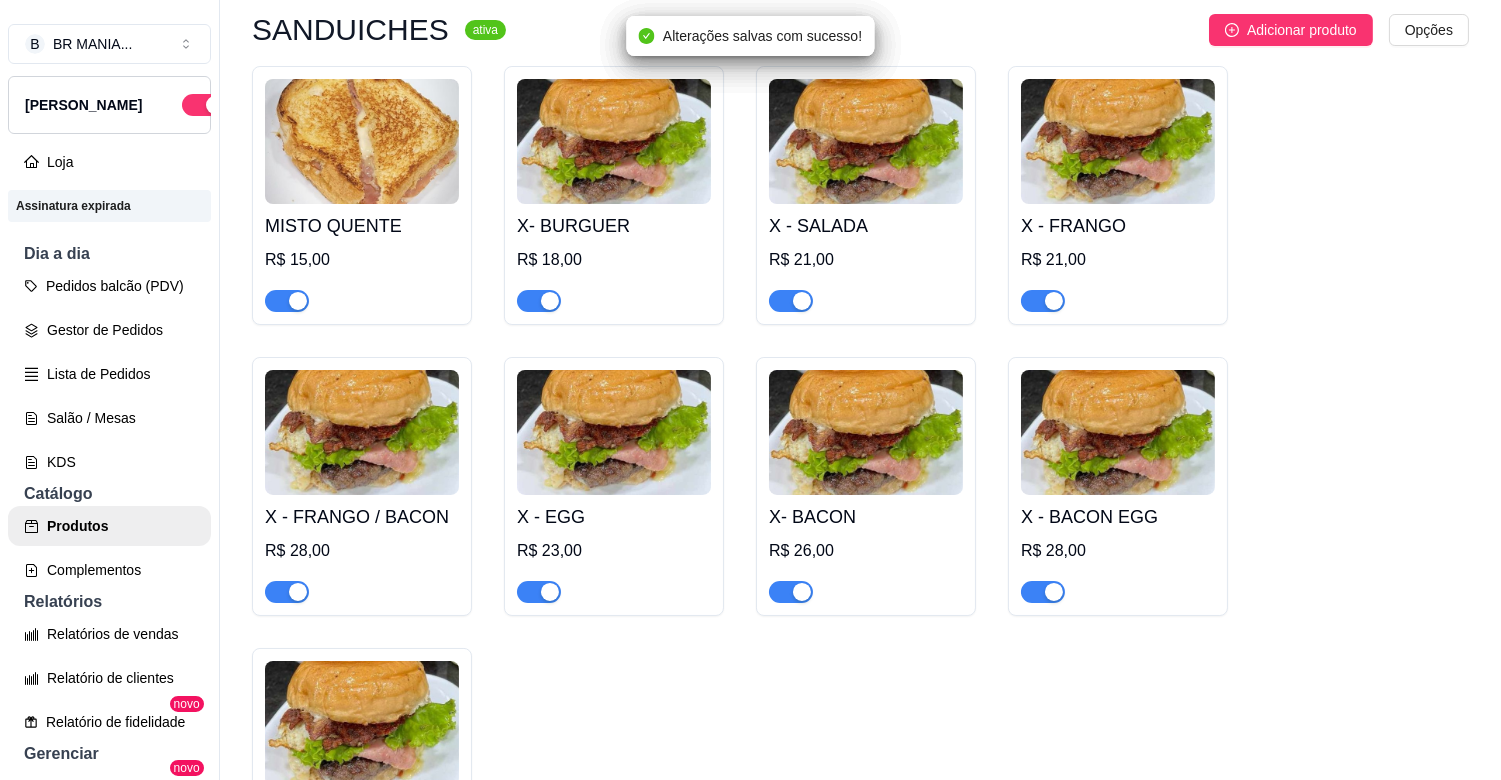 scroll, scrollTop: 2755, scrollLeft: 0, axis: vertical 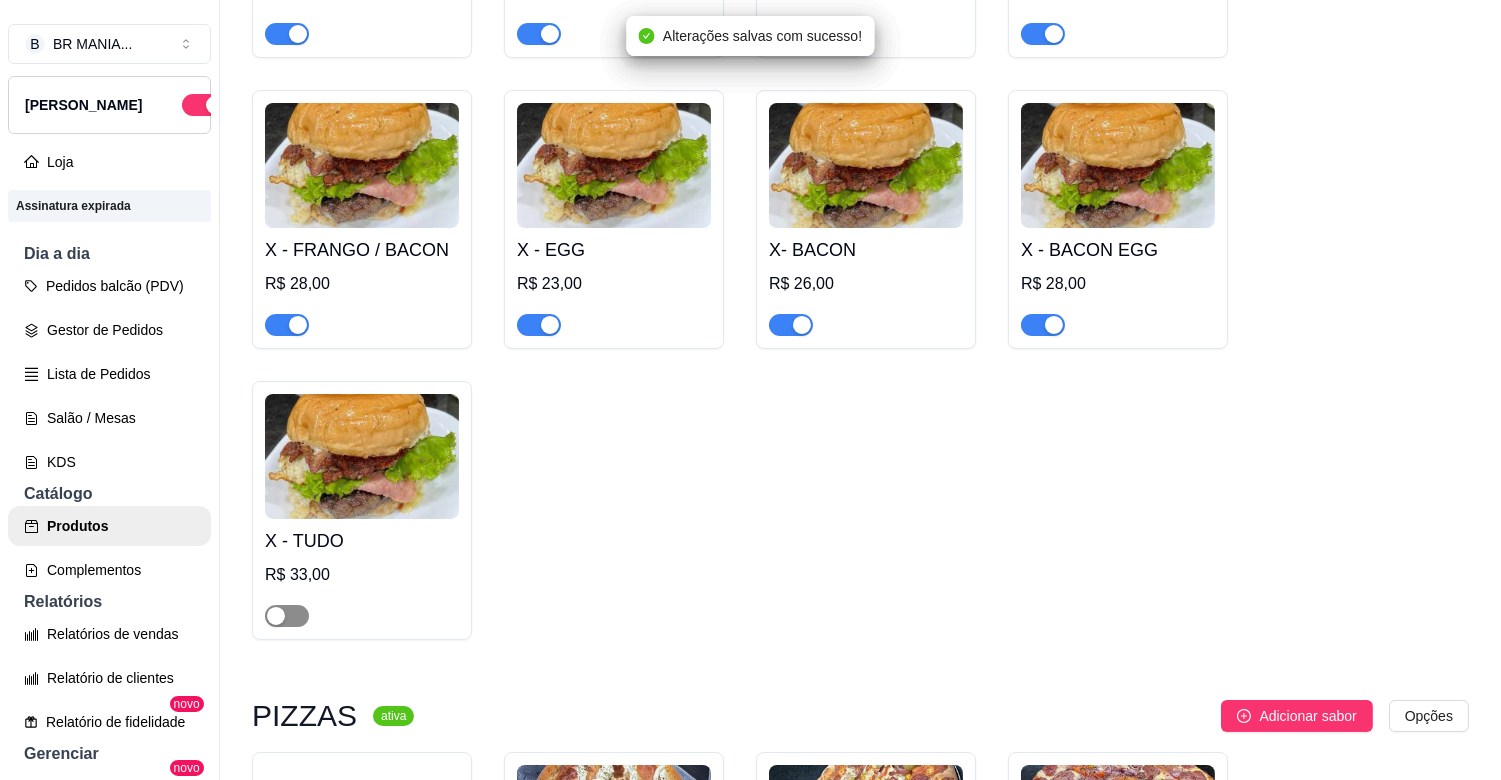 click at bounding box center (287, 616) 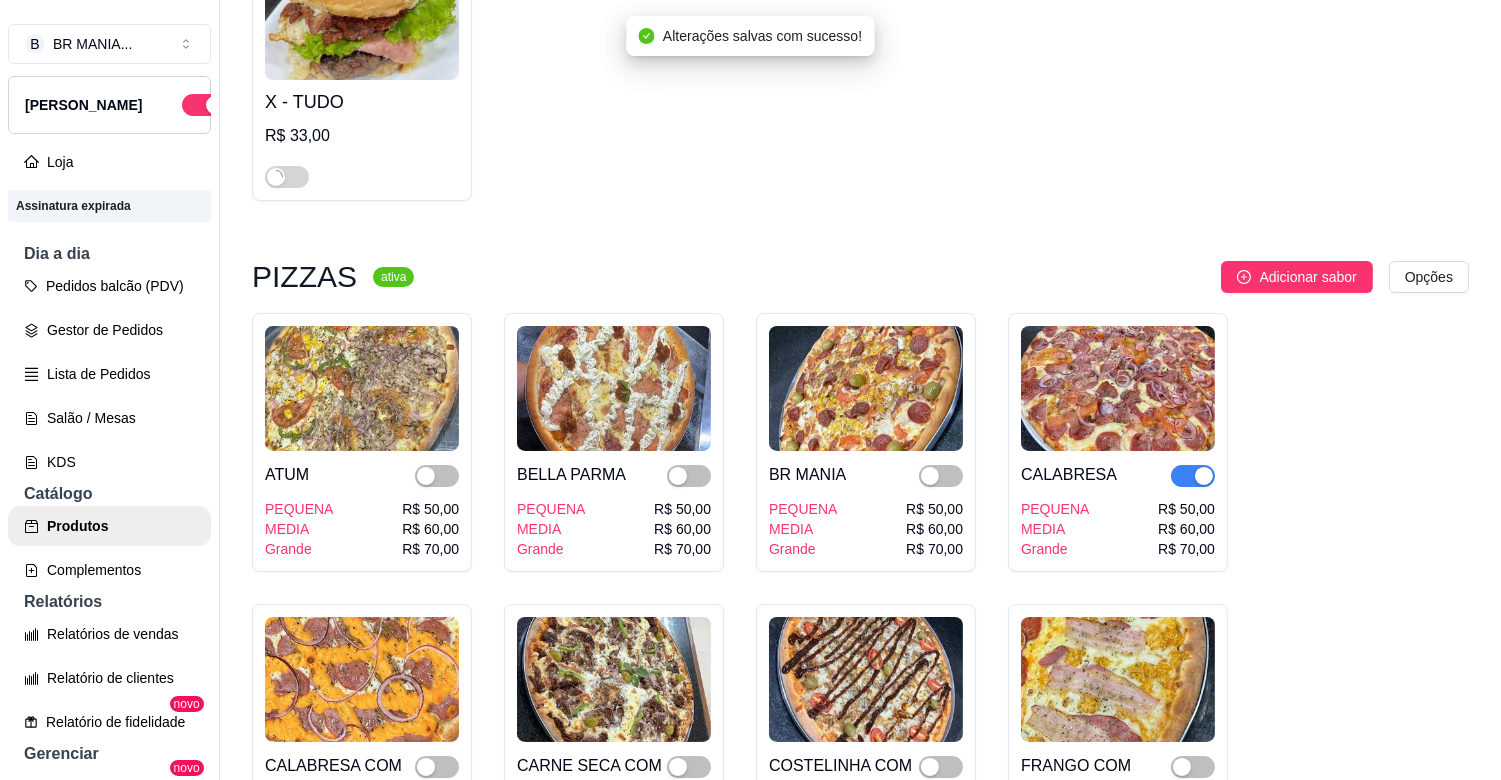 scroll, scrollTop: 3244, scrollLeft: 0, axis: vertical 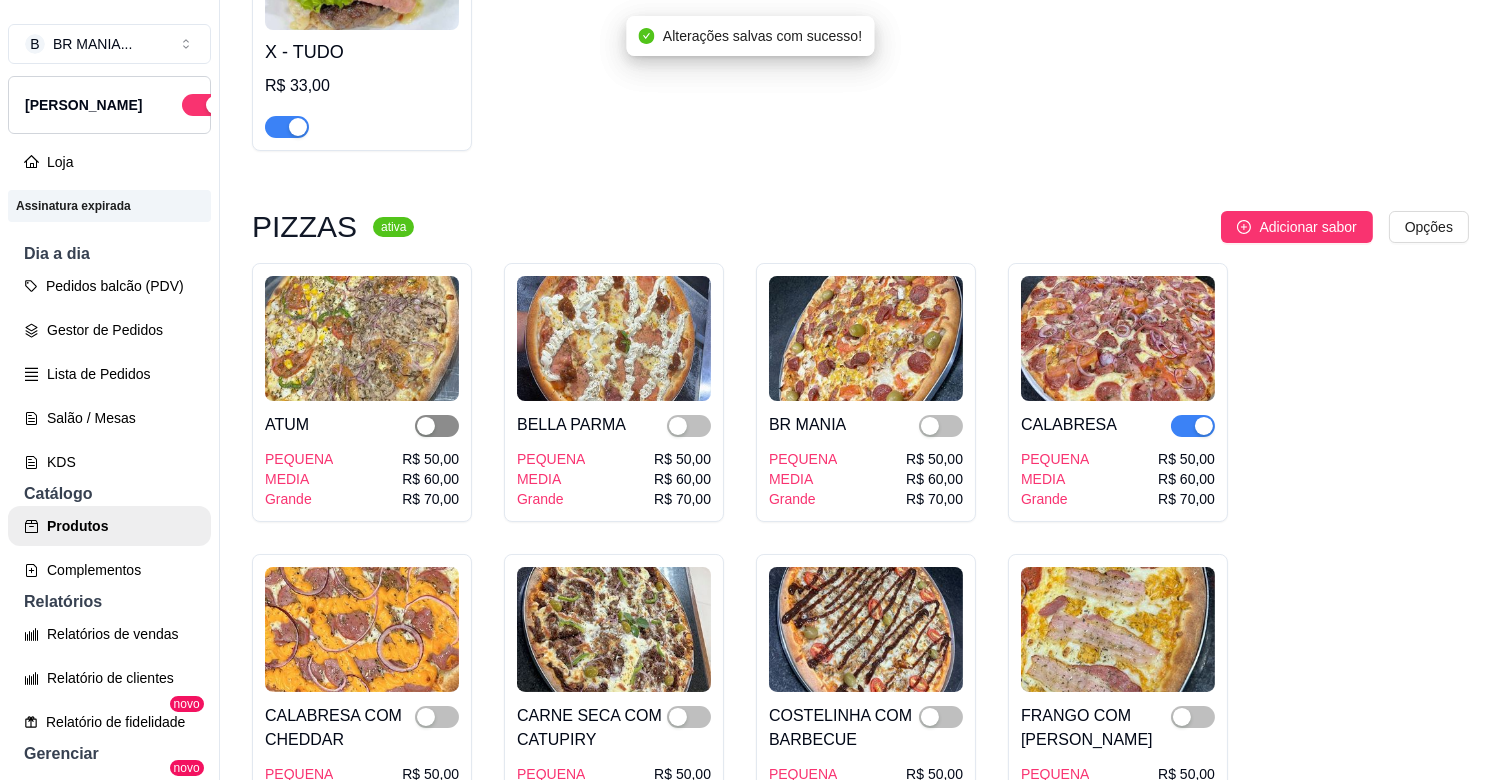 click at bounding box center [437, 426] 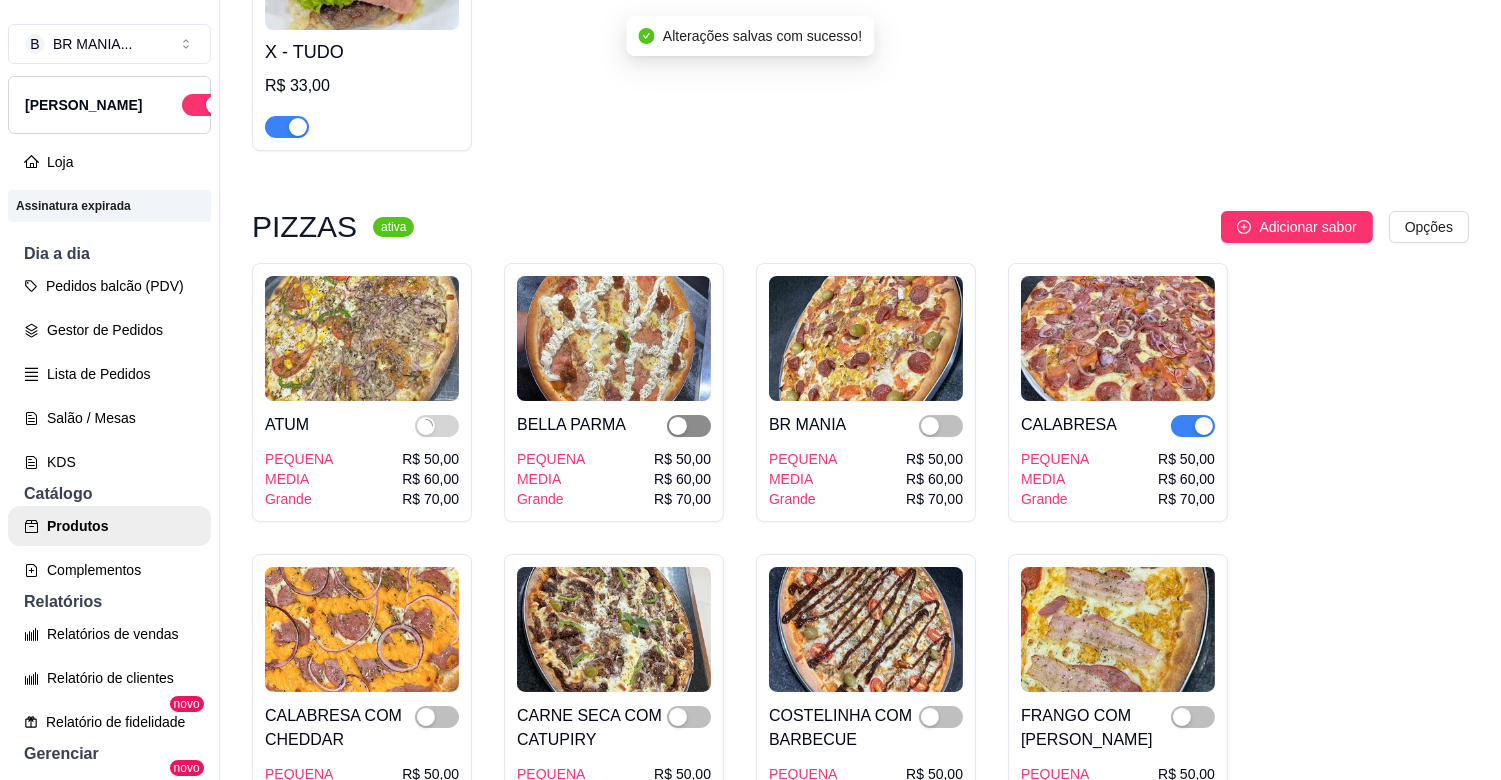 click at bounding box center (689, 426) 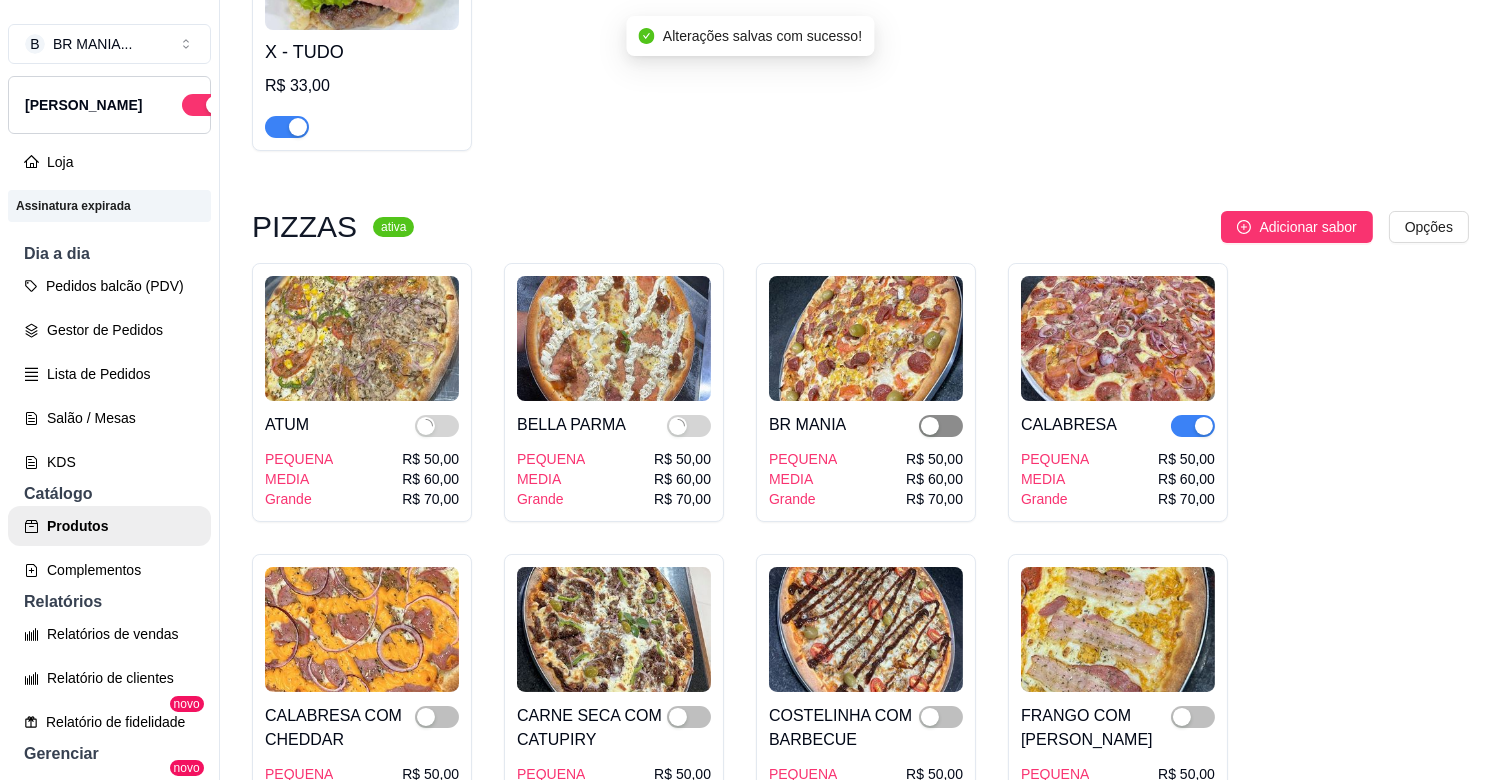 click at bounding box center (941, 426) 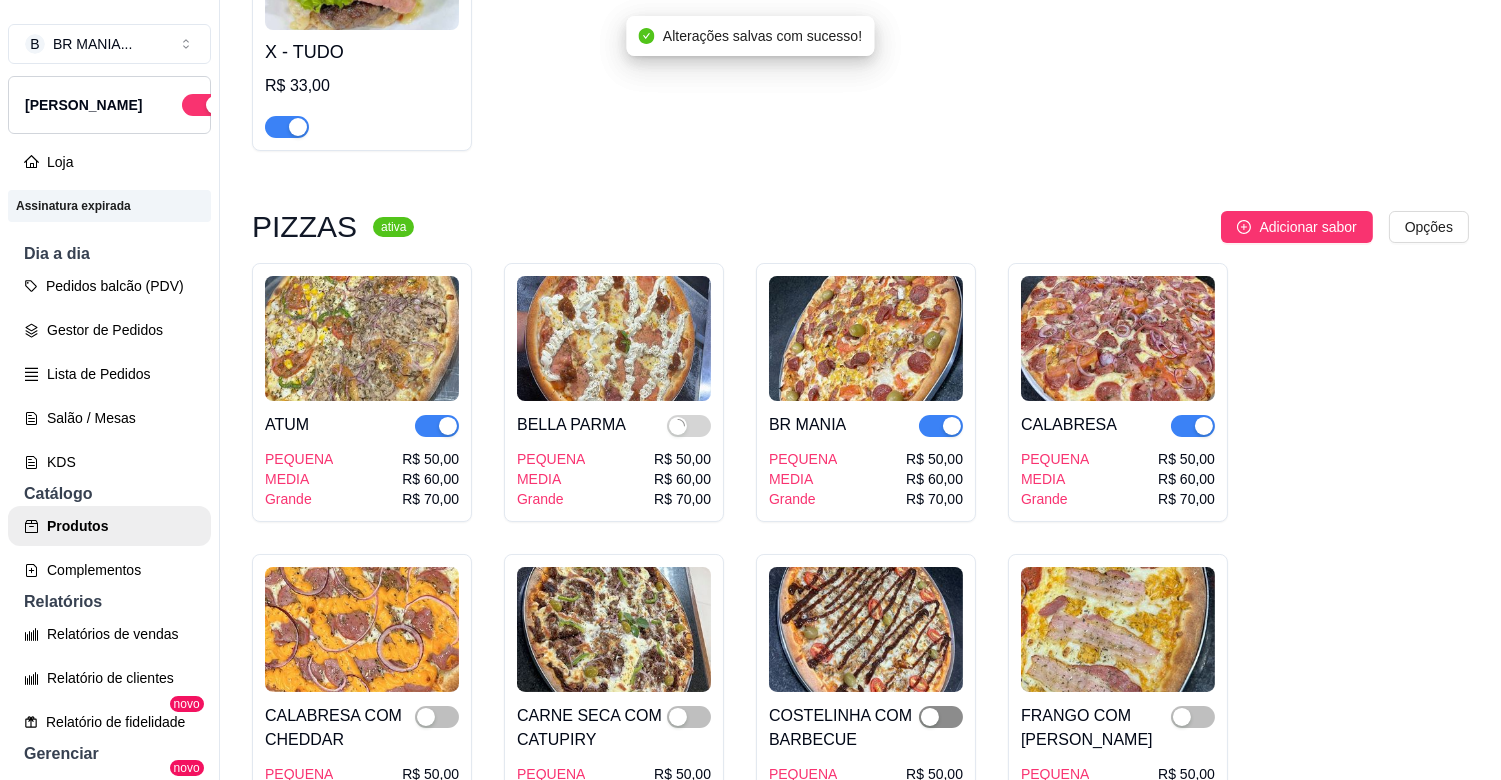 click at bounding box center [941, 717] 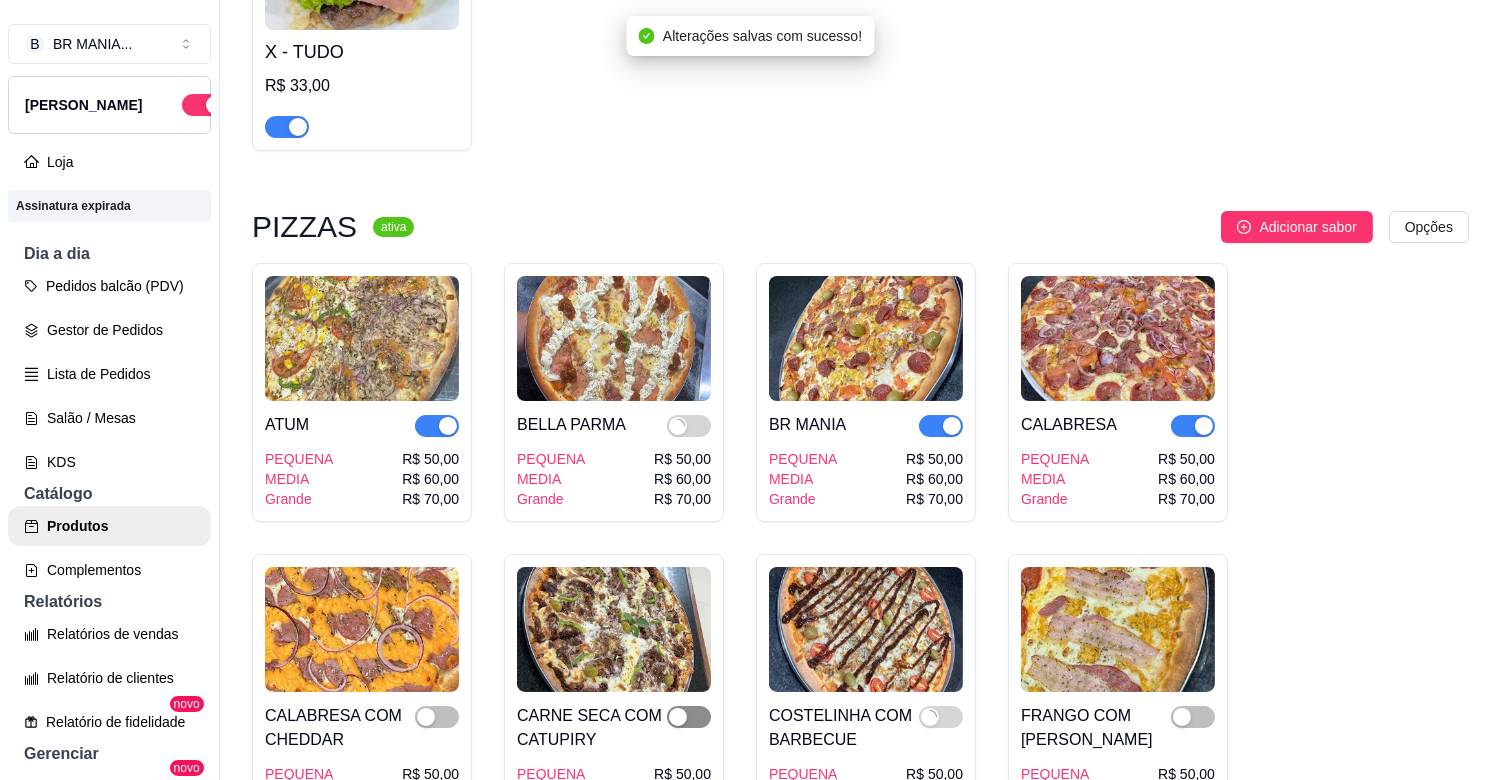 click at bounding box center [689, 717] 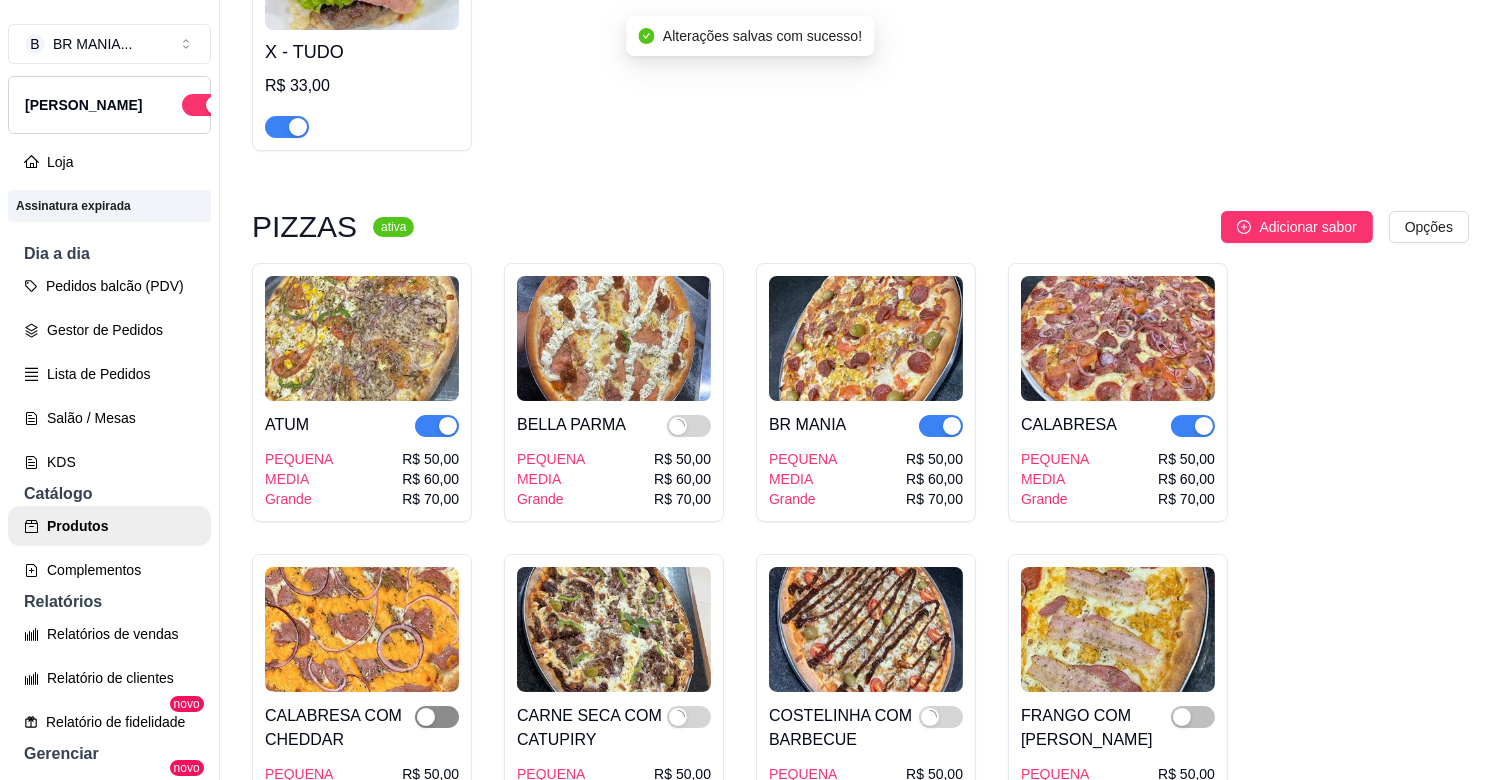 click at bounding box center [437, 717] 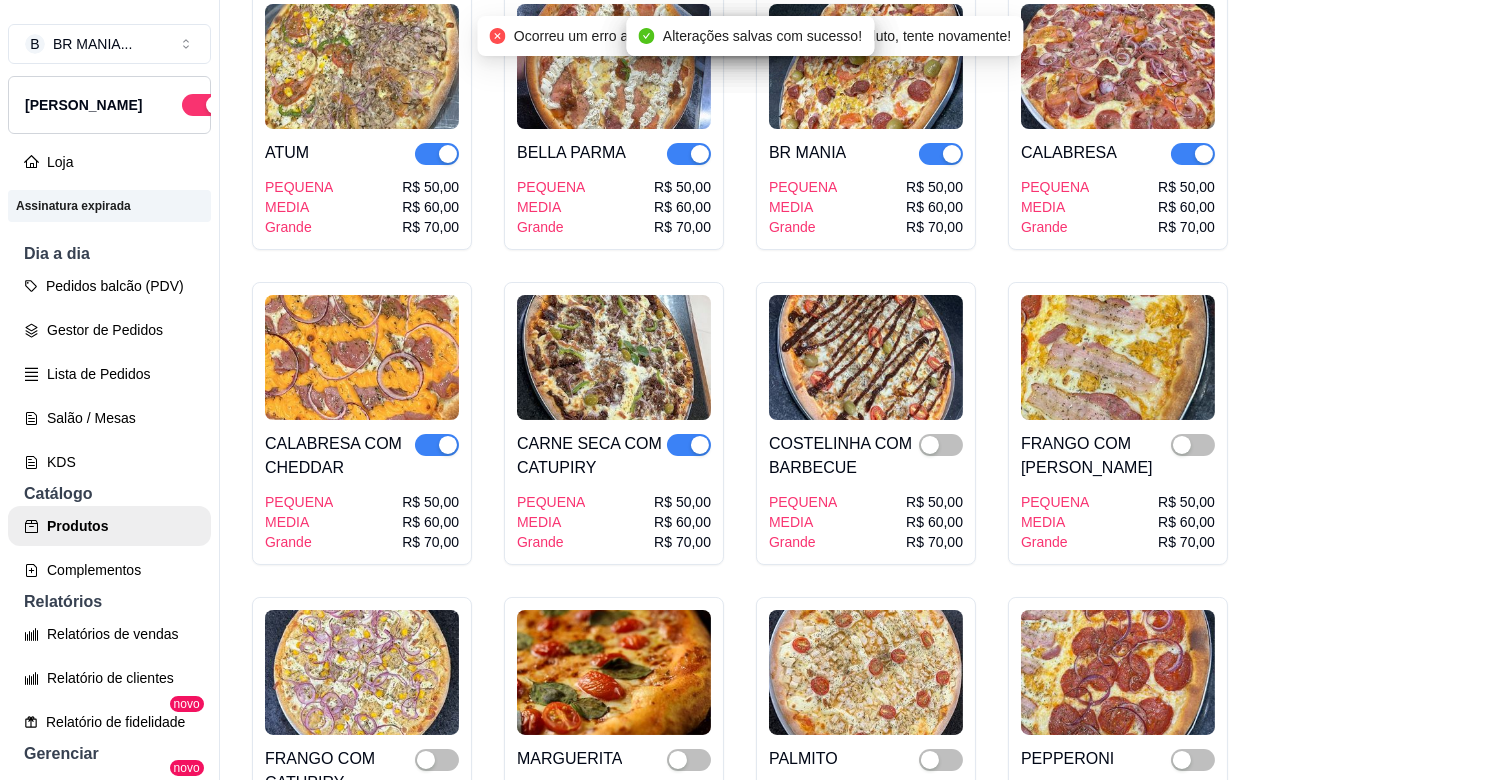 scroll, scrollTop: 3555, scrollLeft: 0, axis: vertical 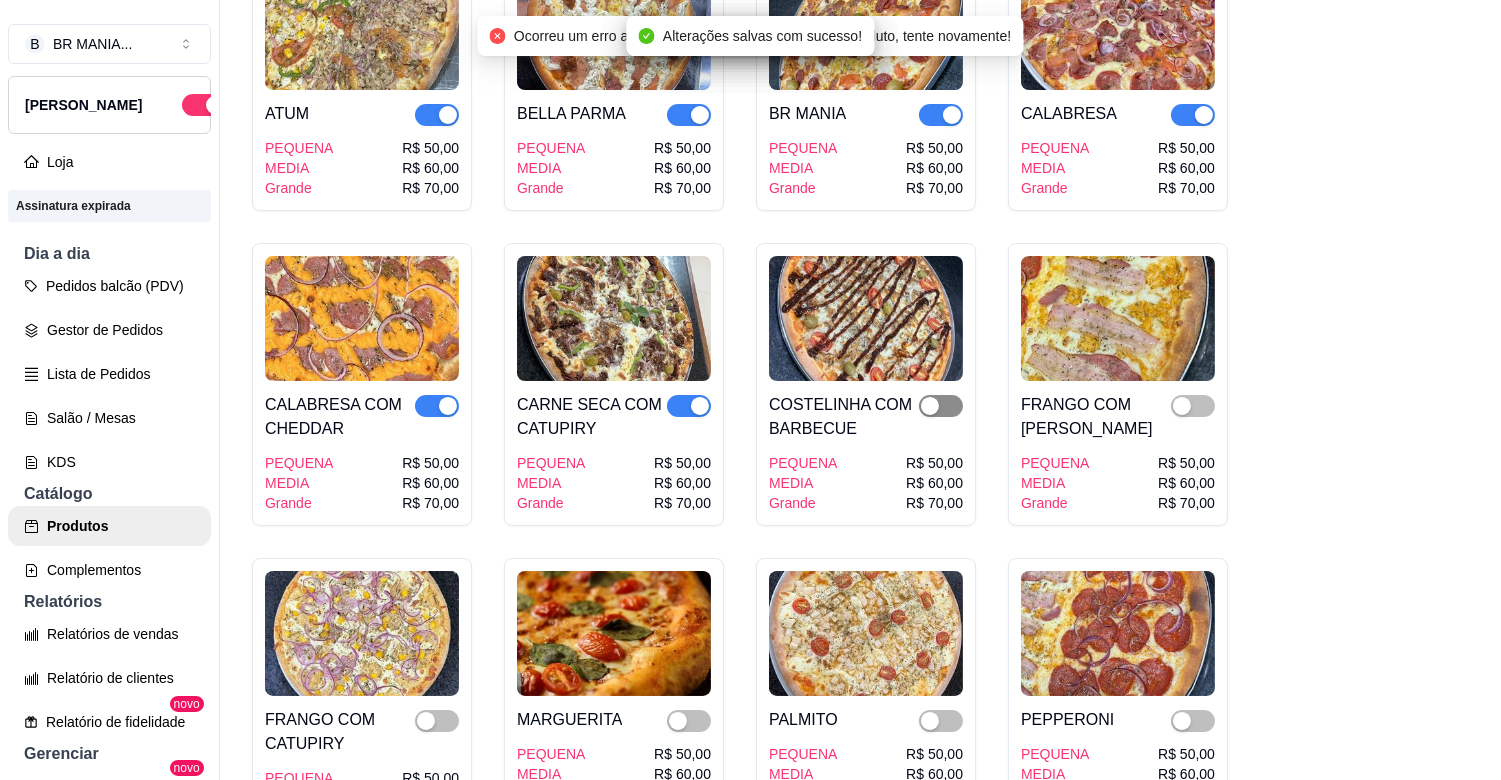 drag, startPoint x: 945, startPoint y: 378, endPoint x: 987, endPoint y: 384, distance: 42.426407 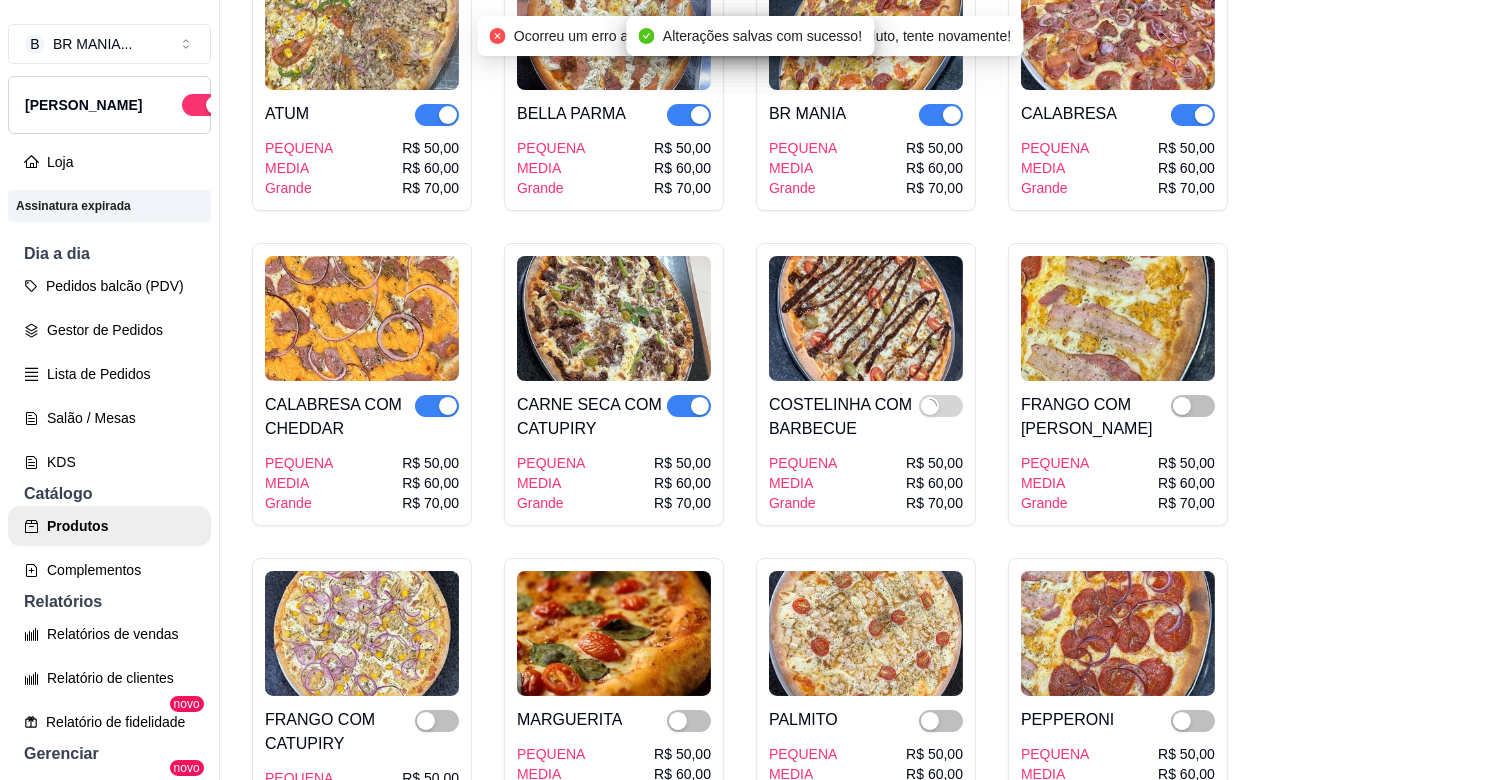 drag, startPoint x: 1186, startPoint y: 384, endPoint x: 1013, endPoint y: 514, distance: 216.40009 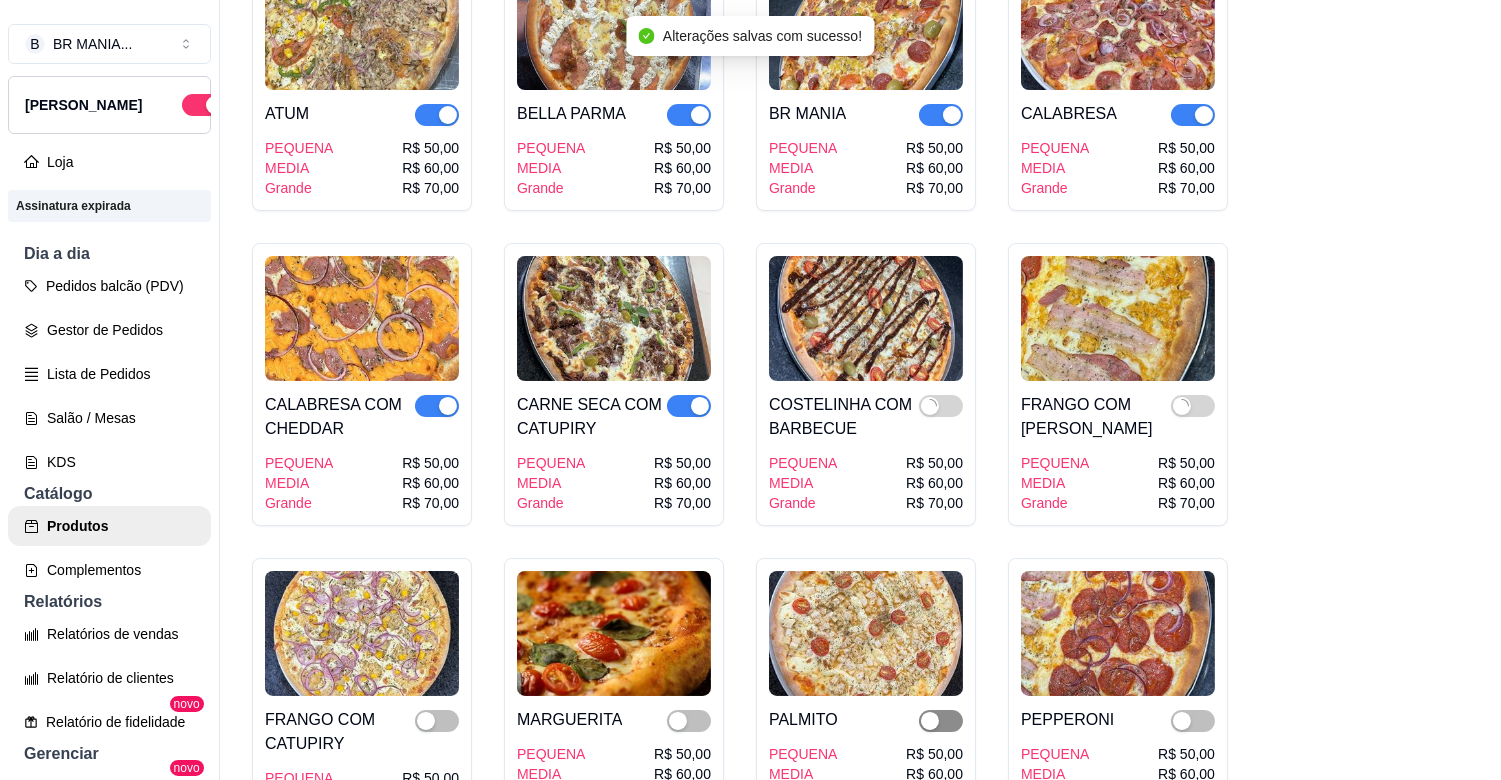 click at bounding box center [941, 720] 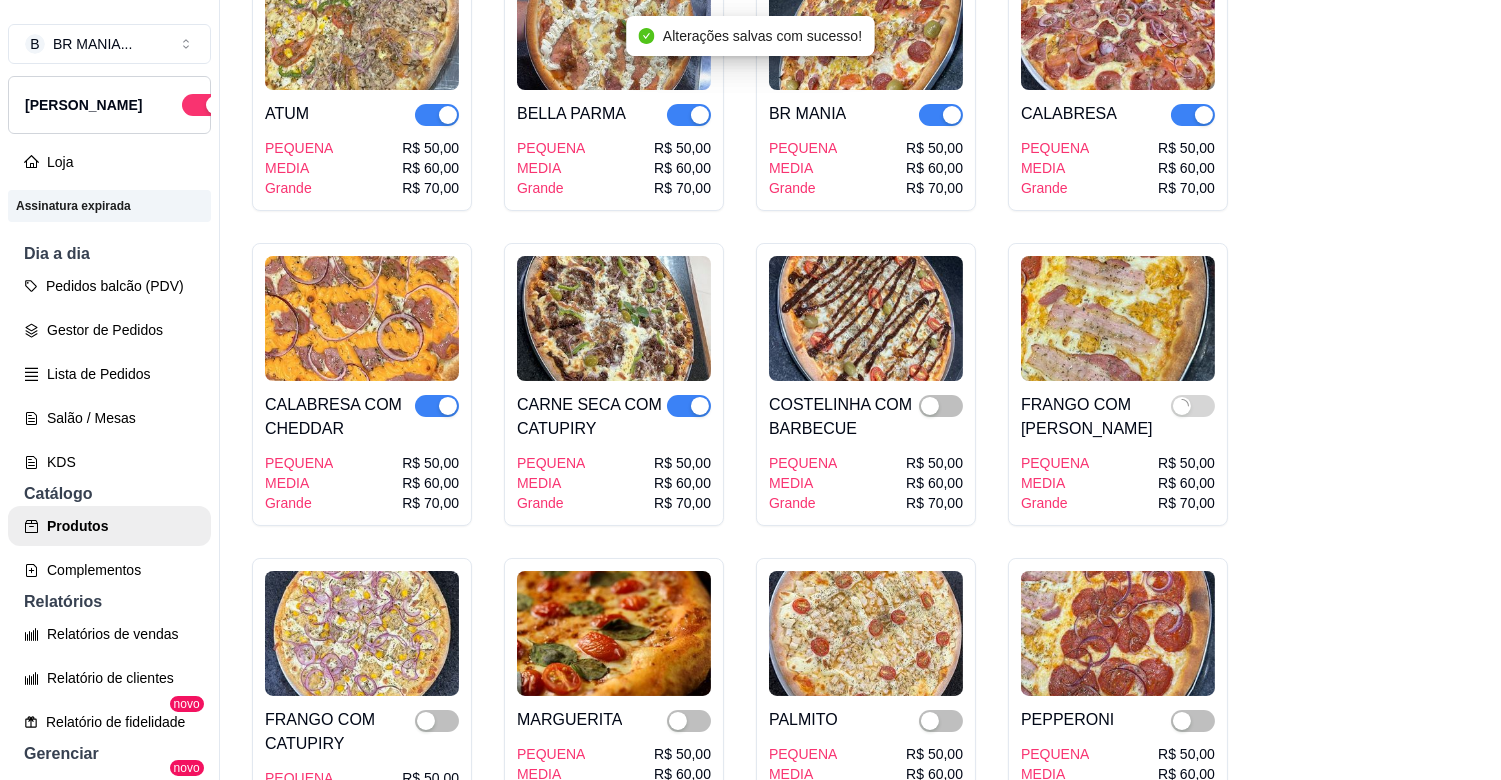 type 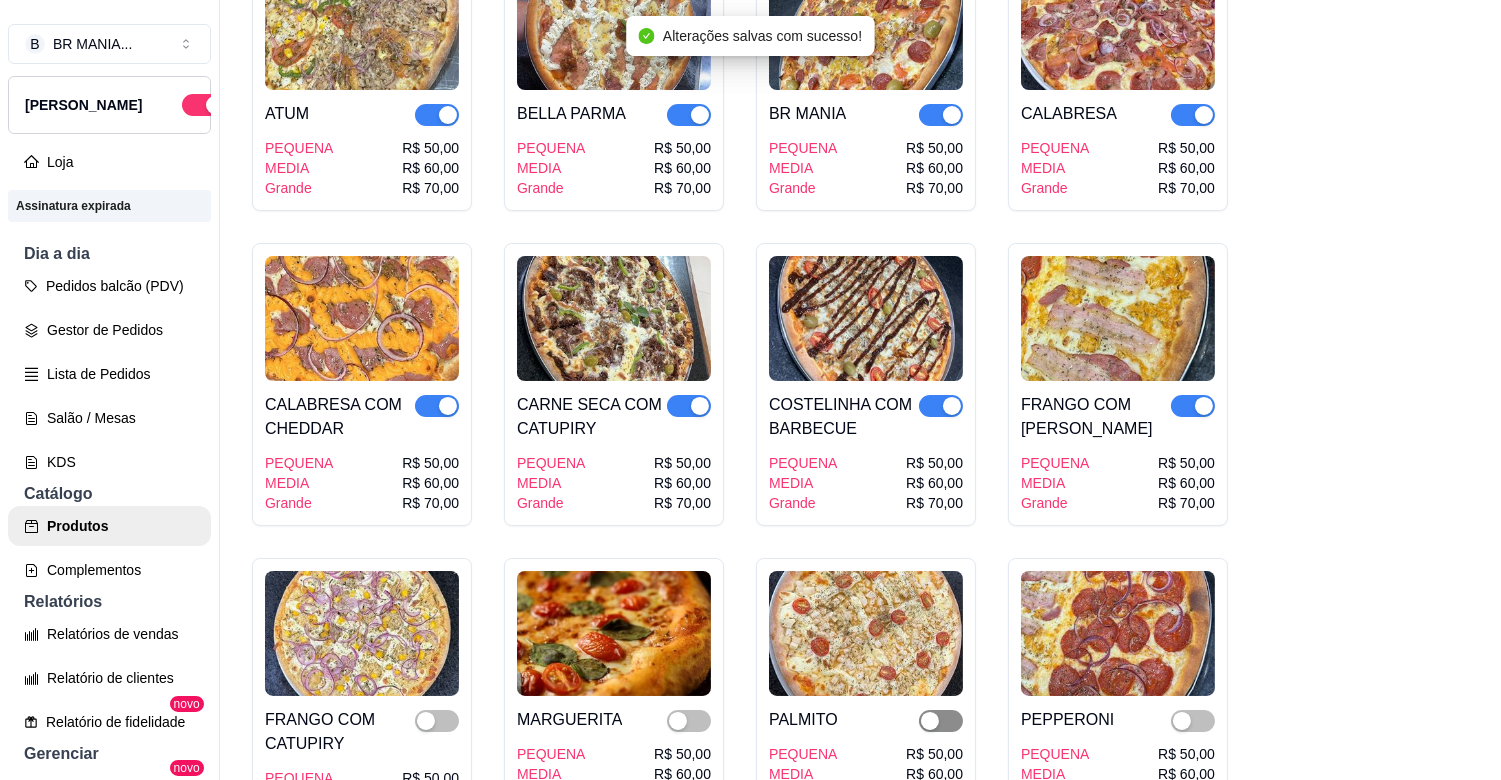 click at bounding box center (930, 721) 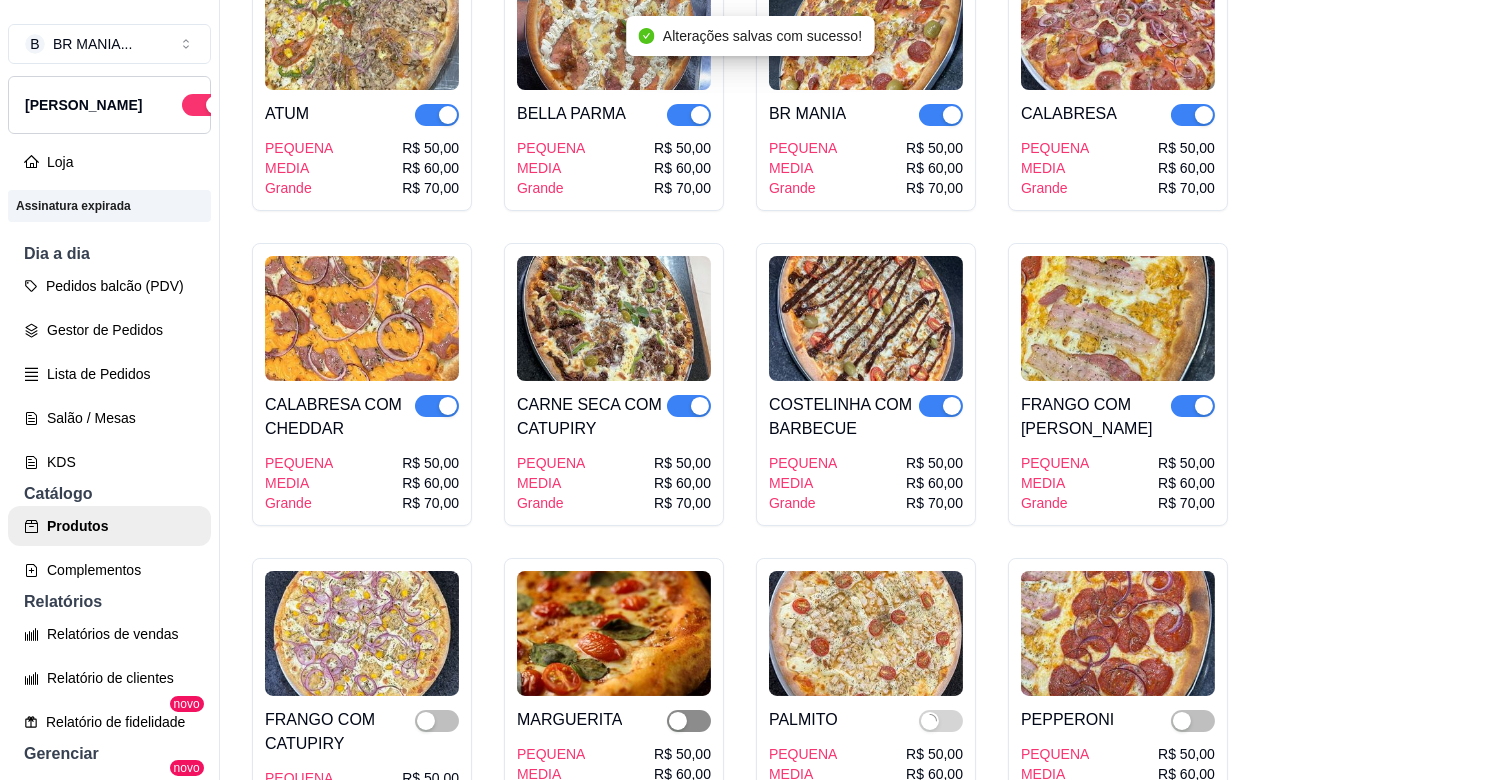 click at bounding box center [689, 721] 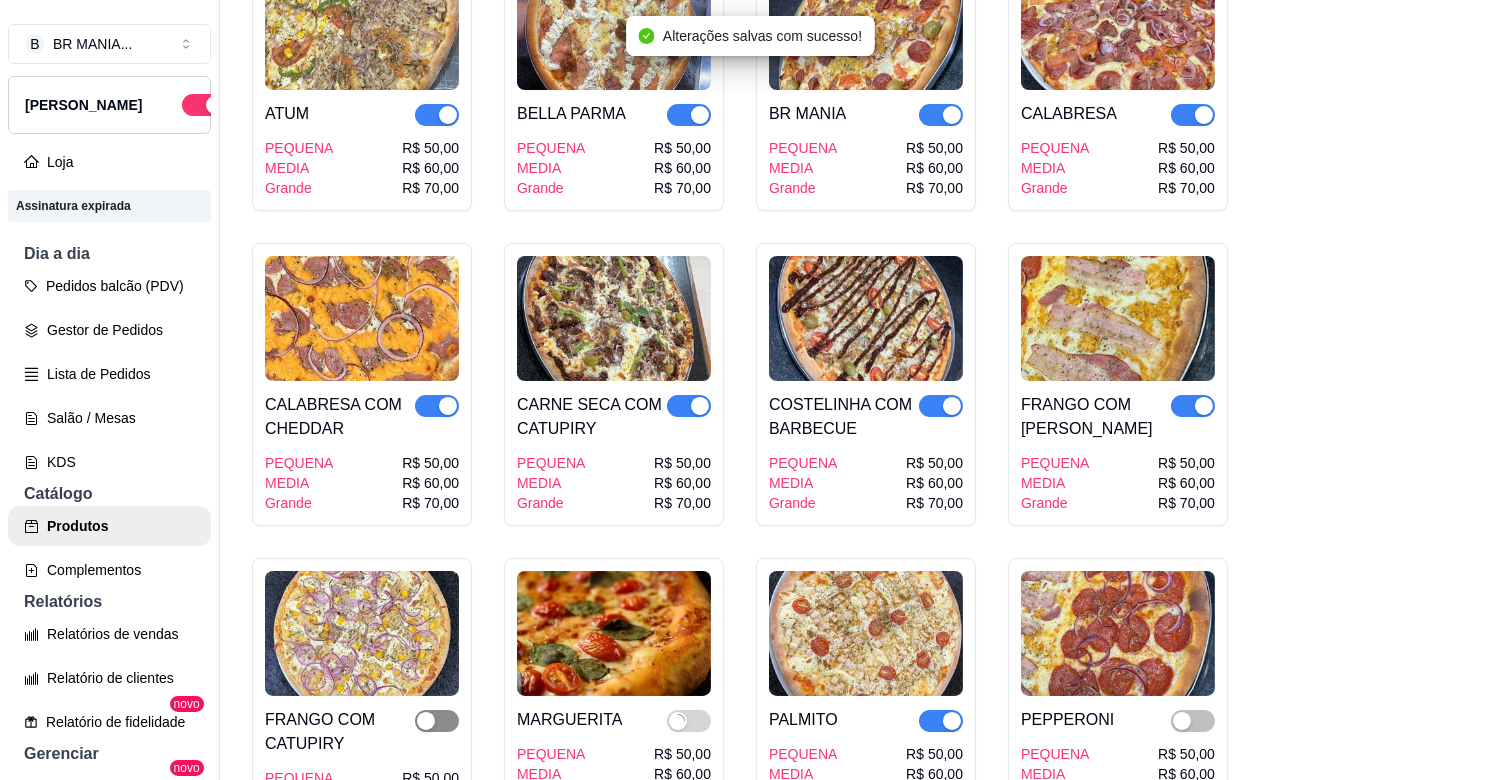 click at bounding box center (426, 721) 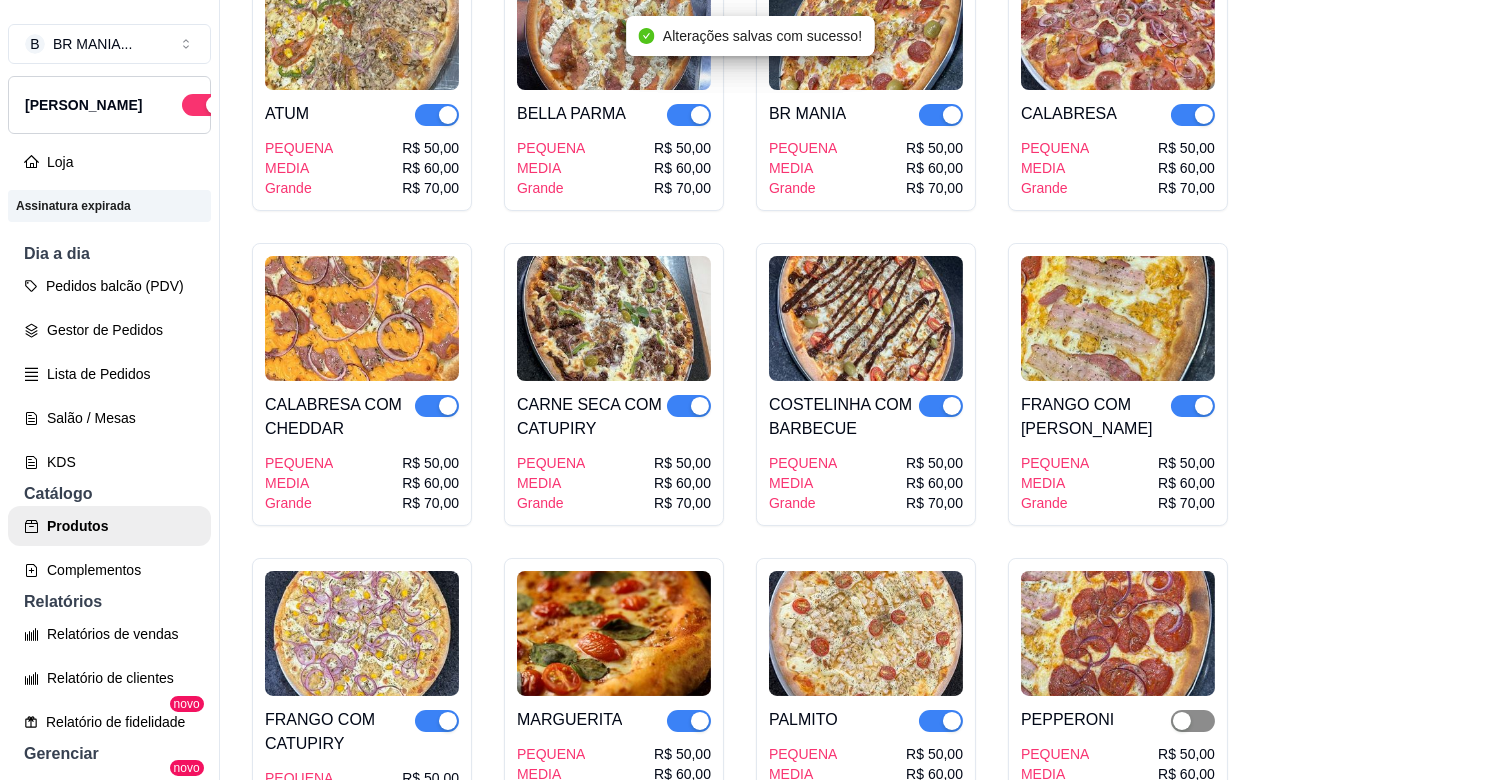 click at bounding box center [1193, 721] 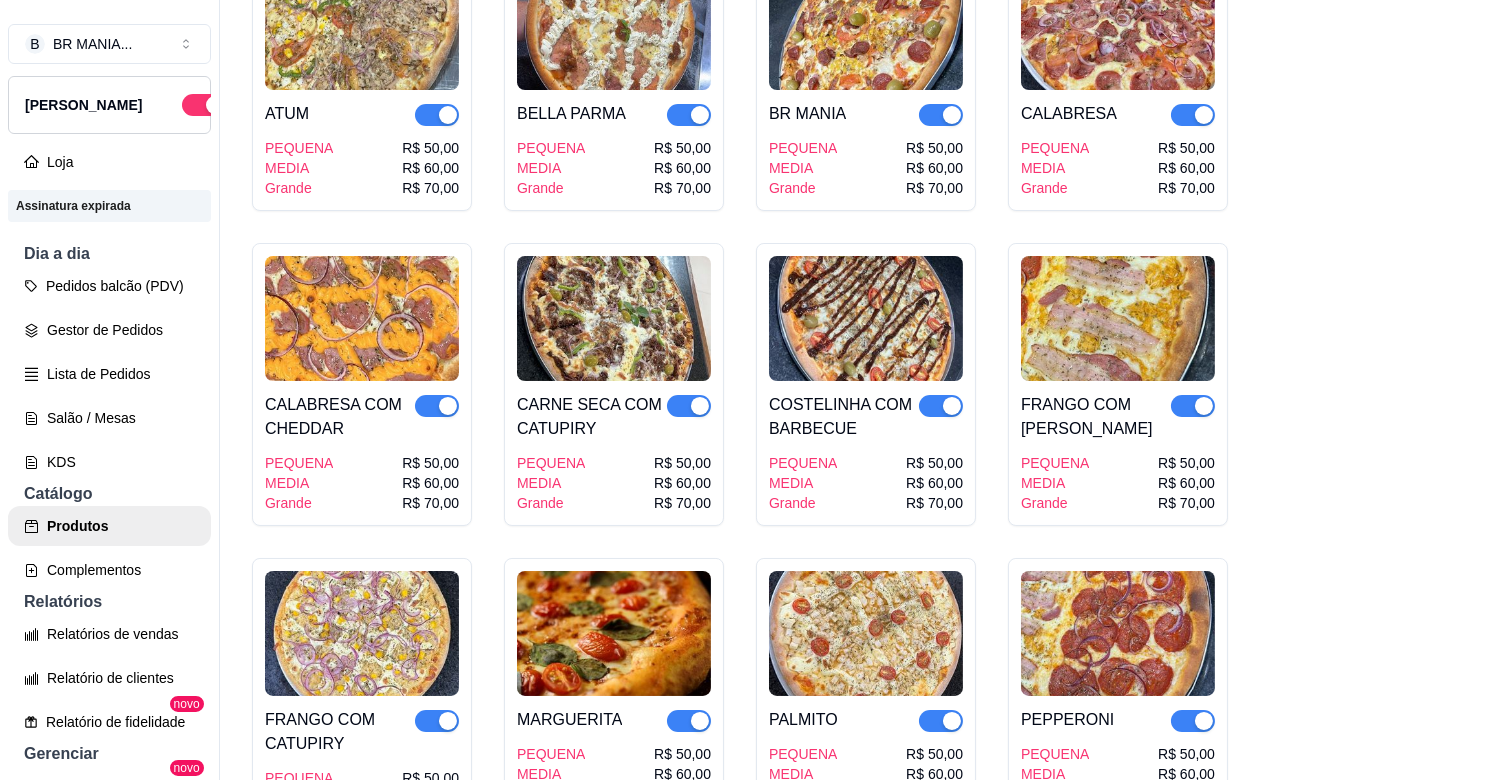 click on "ATUM   PEQUENA MEDIA  Grande R$ 50,00 R$ 60,00 R$ 70,00 BELLA PARMA   PEQUENA MEDIA  Grande R$ 50,00 R$ 60,00 R$ 70,00 BR MANIA   PEQUENA MEDIA  Grande R$ 50,00 R$ 60,00 R$ 70,00 CALABRESA    PEQUENA MEDIA  Grande R$ 50,00 R$ 60,00 R$ 70,00 CALABRESA COM CHEDDAR   PEQUENA MEDIA  Grande R$ 50,00 R$ 60,00 R$ 70,00 CARNE SECA COM CATUPIRY    PEQUENA MEDIA  Grande R$ 50,00 R$ 60,00 R$ 70,00 COSTELINHA COM BARBECUE     PEQUENA MEDIA  Grande R$ 50,00 R$ 60,00 R$ 70,00 FRANGO COM BACON   PEQUENA MEDIA  Grande R$ 50,00 R$ 60,00 R$ 70,00 FRANGO COM CATUPIRY   PEQUENA MEDIA  Grande R$ 50,00 R$ 60,00 R$ 70,00 MARGUERITA   PEQUENA MEDIA  Grande R$ 50,00 R$ 60,00 R$ 70,00 PALMITO   PEQUENA MEDIA  Grande R$ 50,00 R$ 60,00 R$ 70,00 PEPPERONI   PEQUENA MEDIA  Grande R$ 50,00 R$ 60,00 R$ 70,00 PORTUGUESA   PEQUENA MEDIA  Grande R$ 50,00 R$ 60,00 R$ 70,00 QUATRO QUEIJOS    PEQUENA MEDIA  Grande R$ 50,00 R$ 60,00 R$ 70,00 VEGETARIANA   PEQUENA MEDIA  Grande R$ 50,00 R$ 60,00 R$ 70,00" at bounding box center [860, 542] 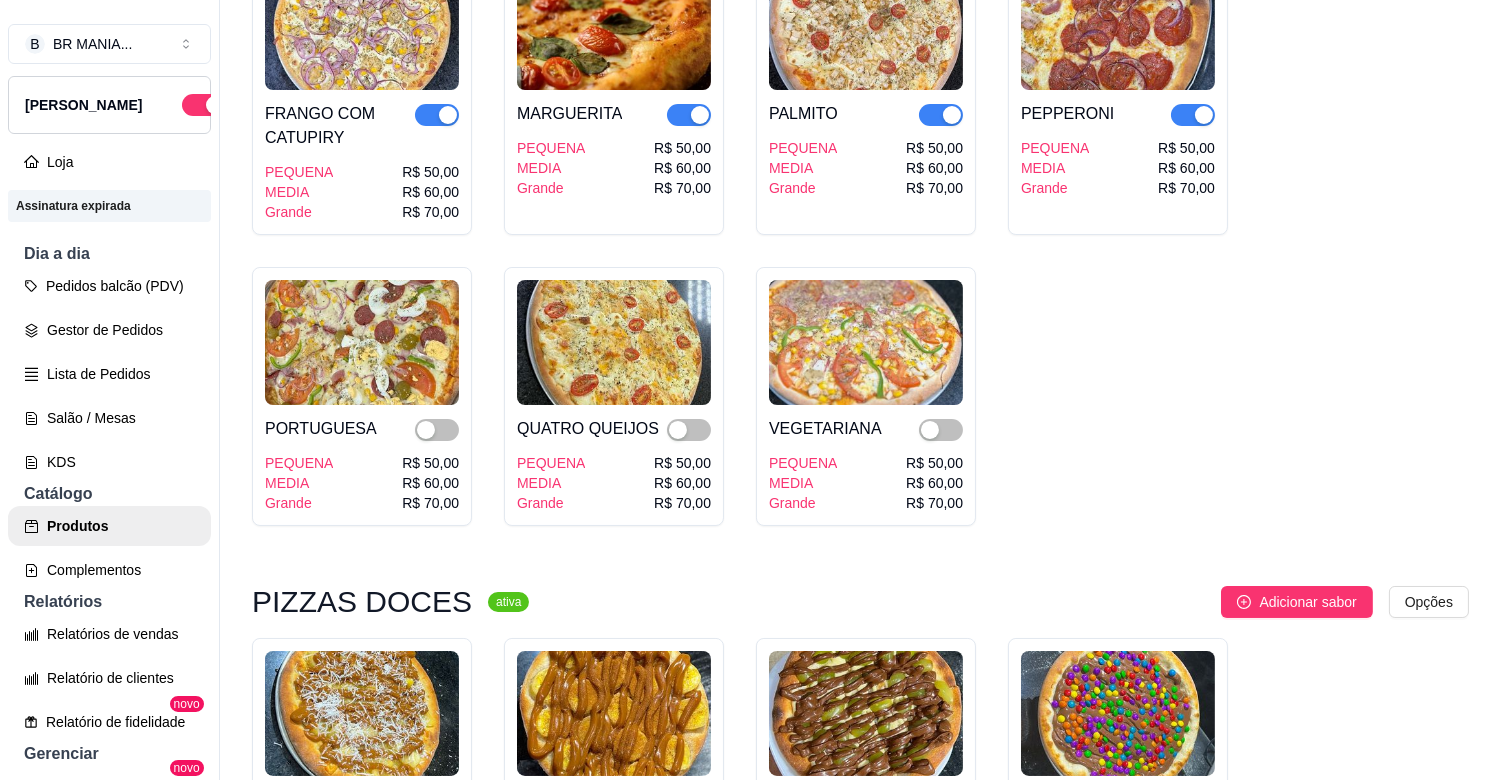 scroll, scrollTop: 4177, scrollLeft: 0, axis: vertical 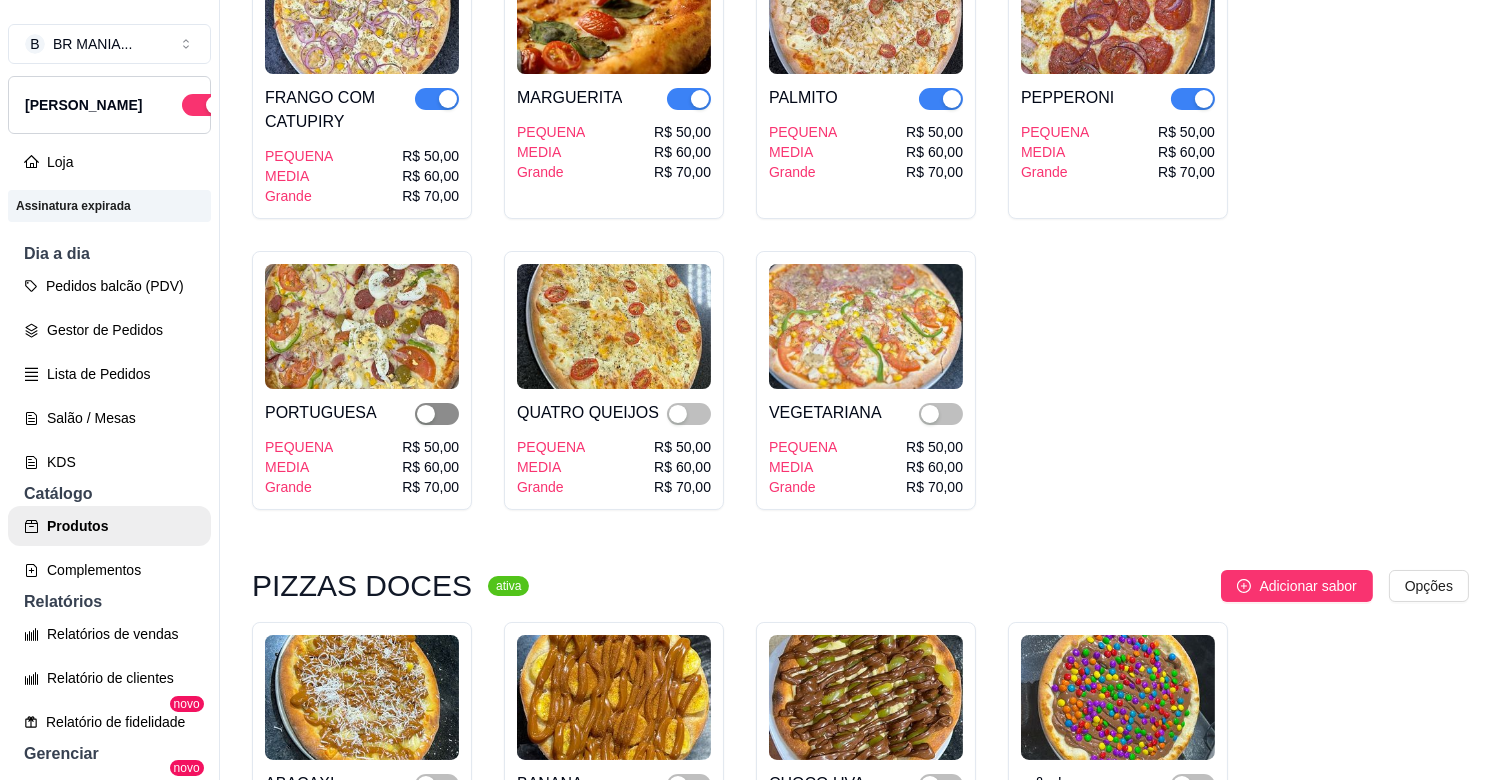 click at bounding box center (437, 414) 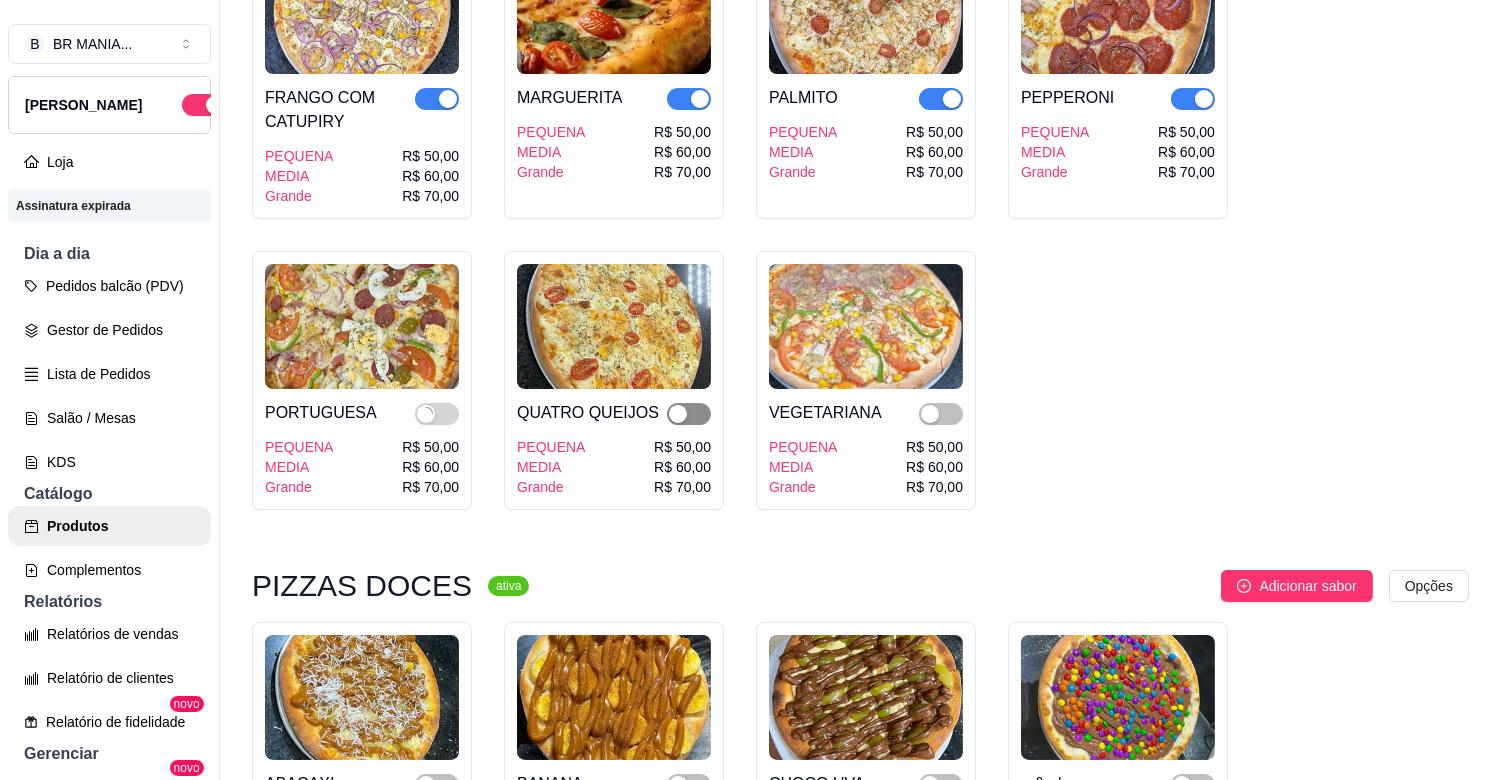 drag, startPoint x: 674, startPoint y: 390, endPoint x: 694, endPoint y: 390, distance: 20 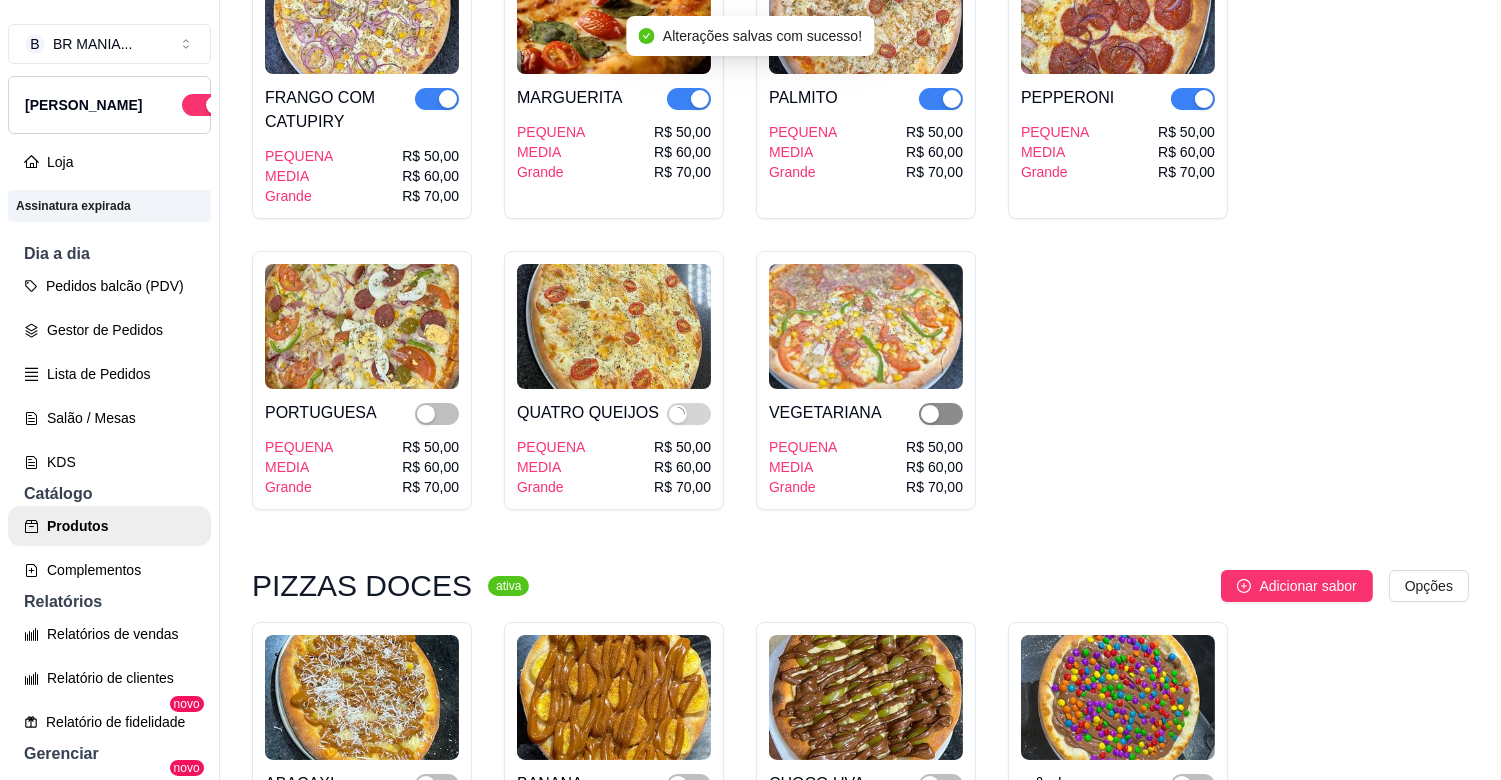 drag, startPoint x: 923, startPoint y: 388, endPoint x: 951, endPoint y: 401, distance: 30.870699 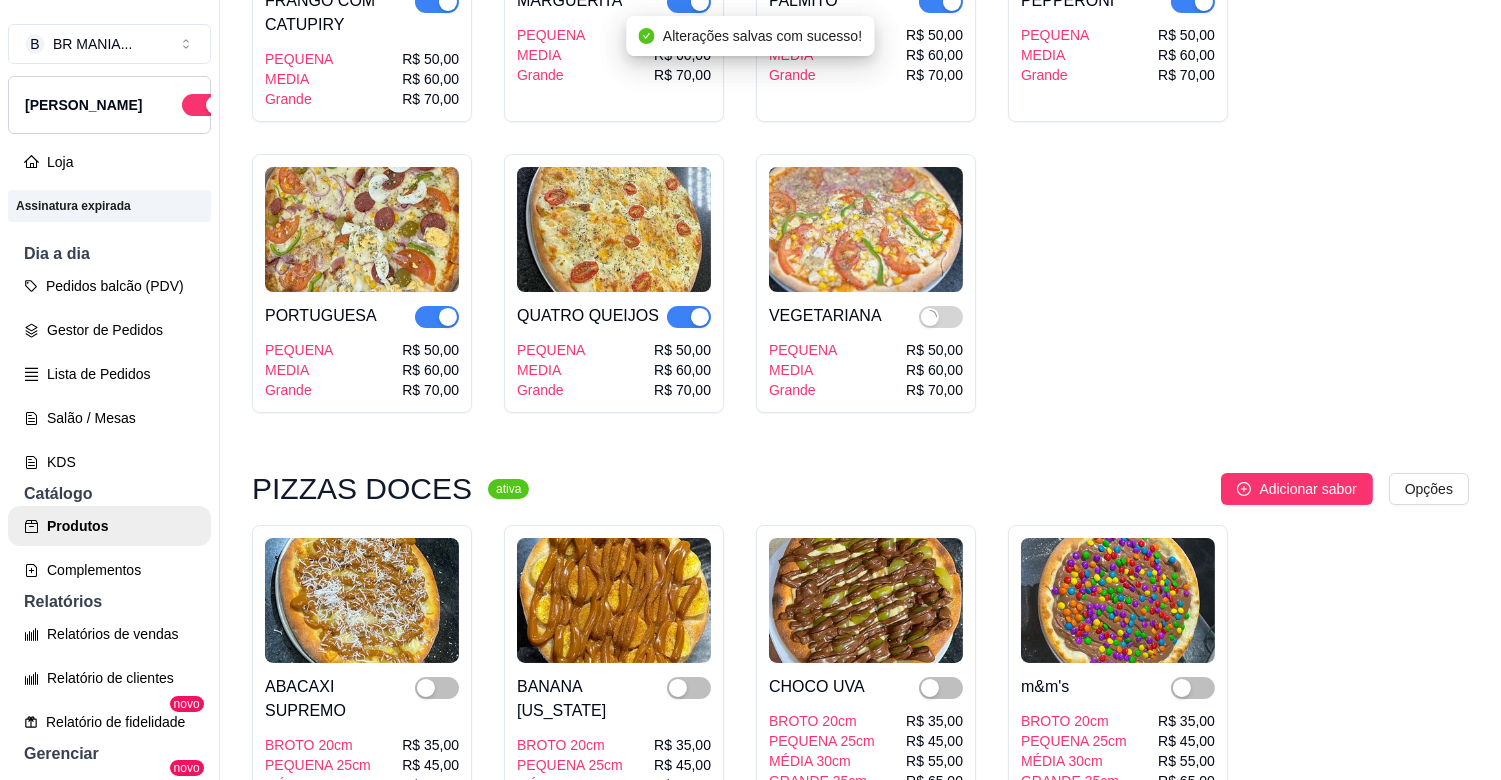 scroll, scrollTop: 4311, scrollLeft: 0, axis: vertical 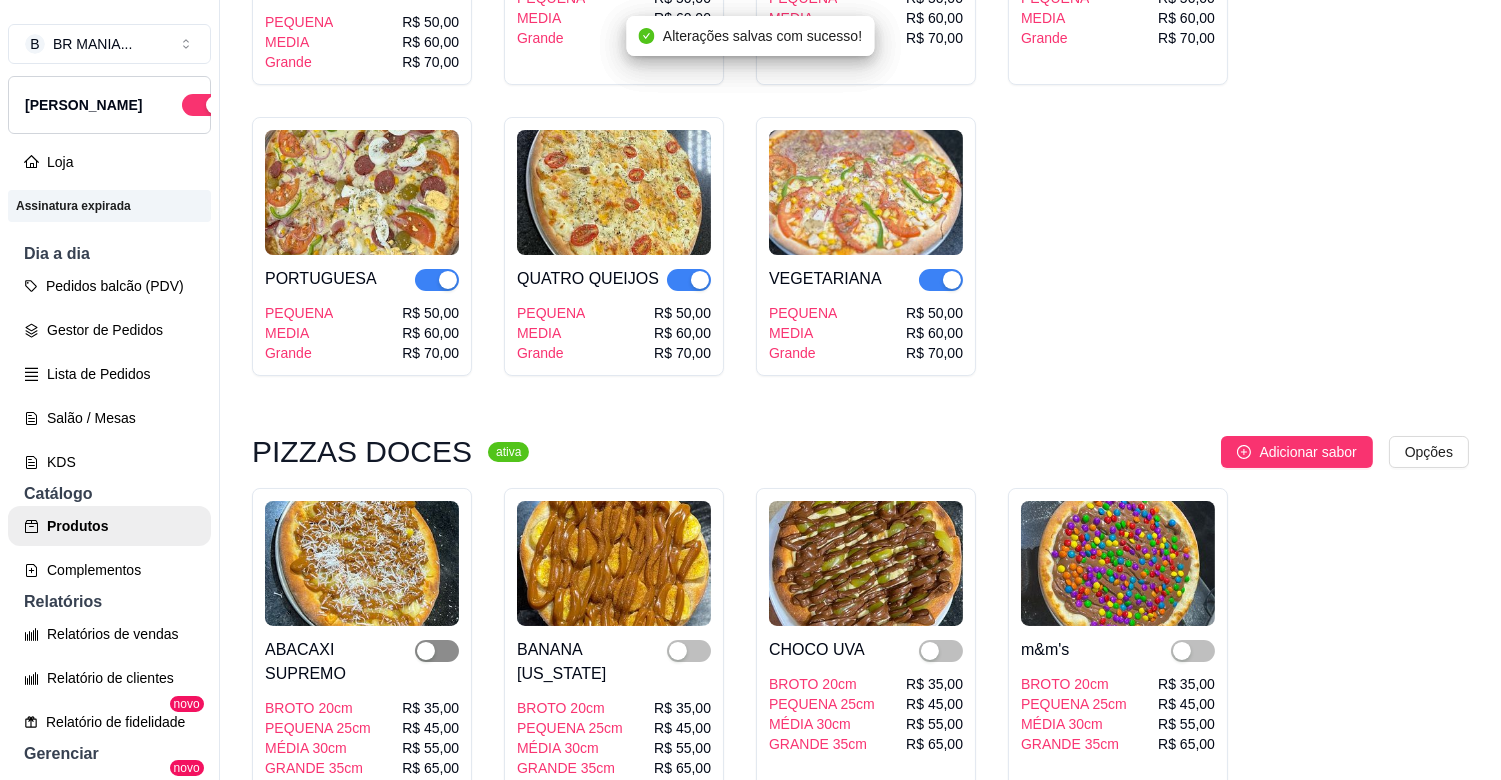 click at bounding box center (437, 651) 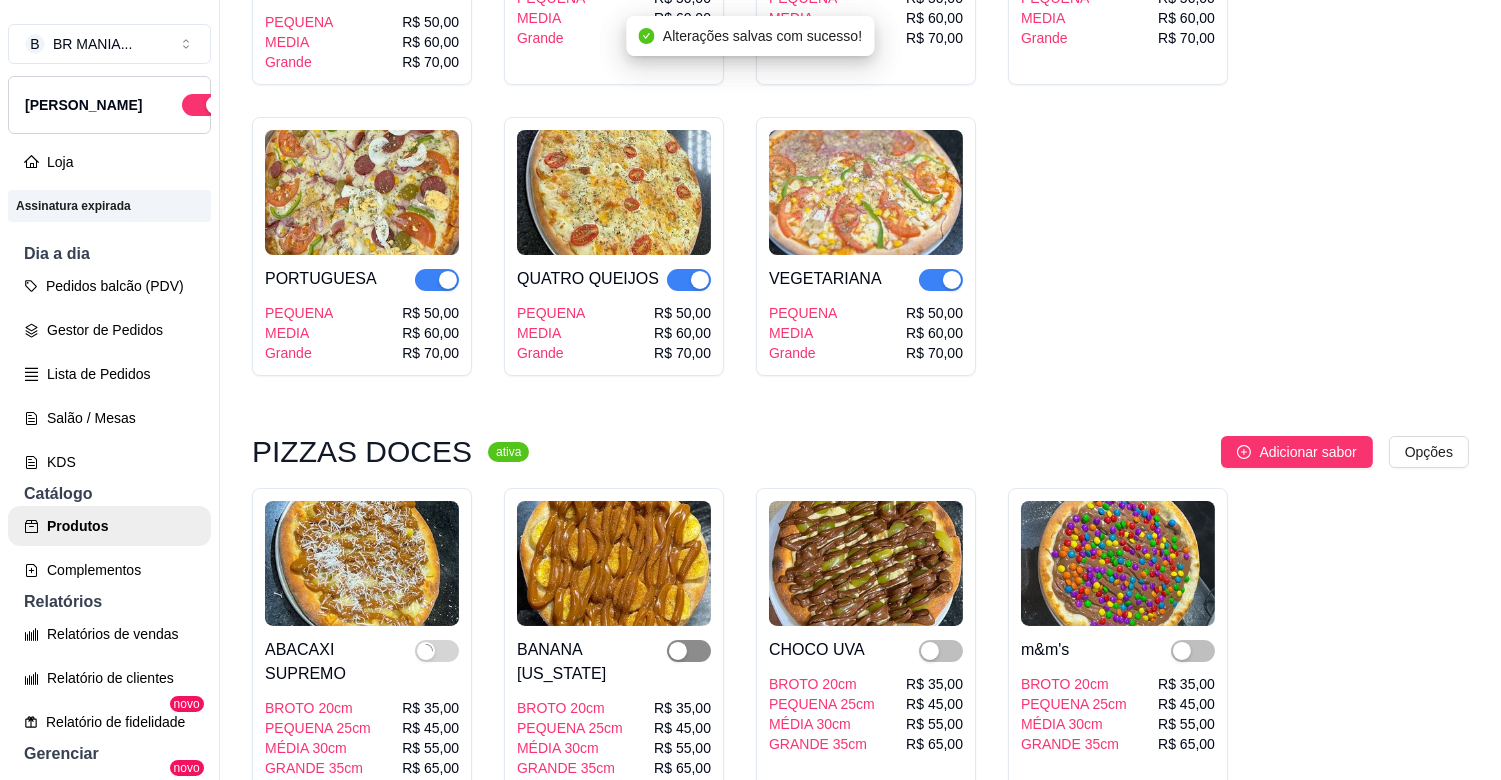 click at bounding box center [689, 651] 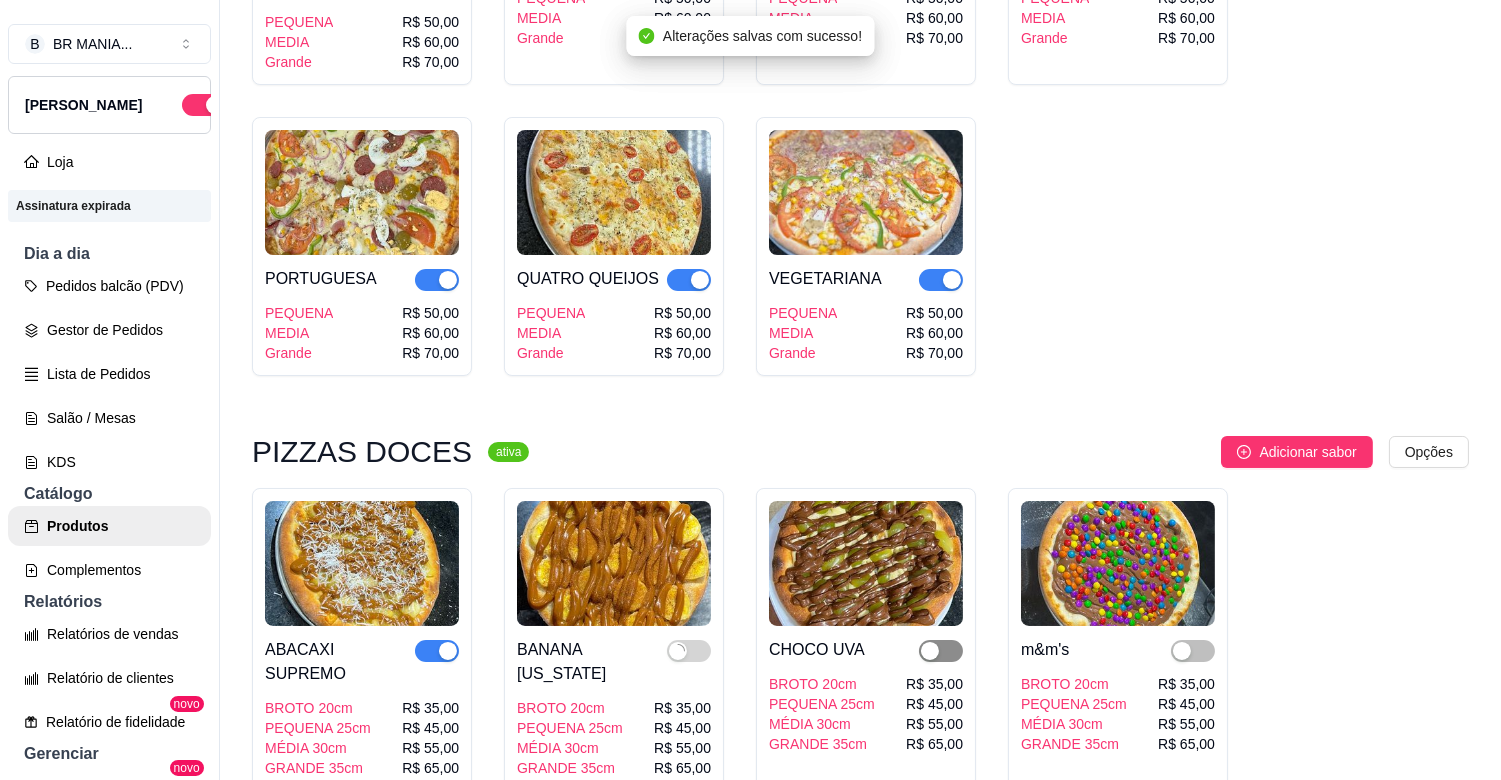 click at bounding box center [941, 651] 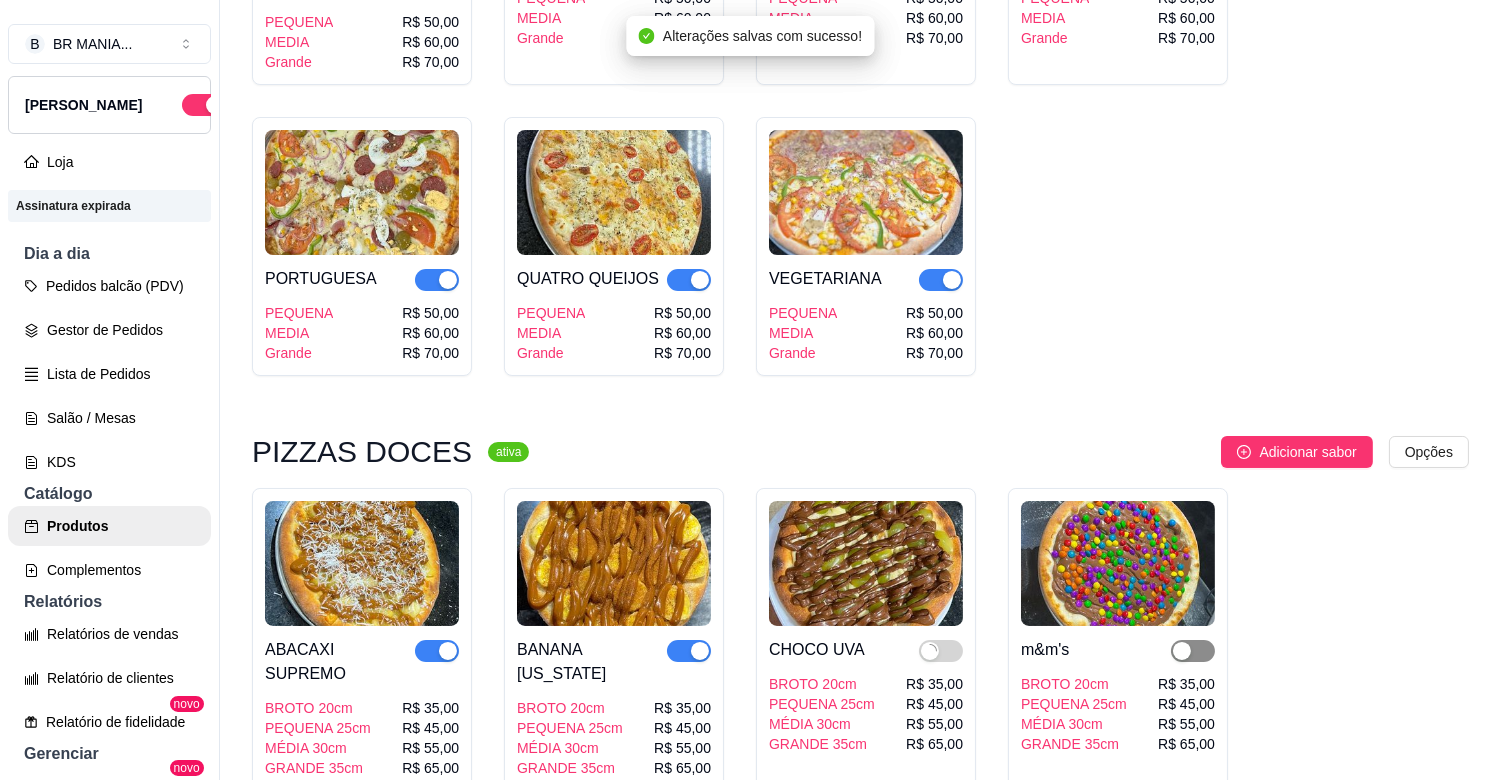 click at bounding box center (1182, 651) 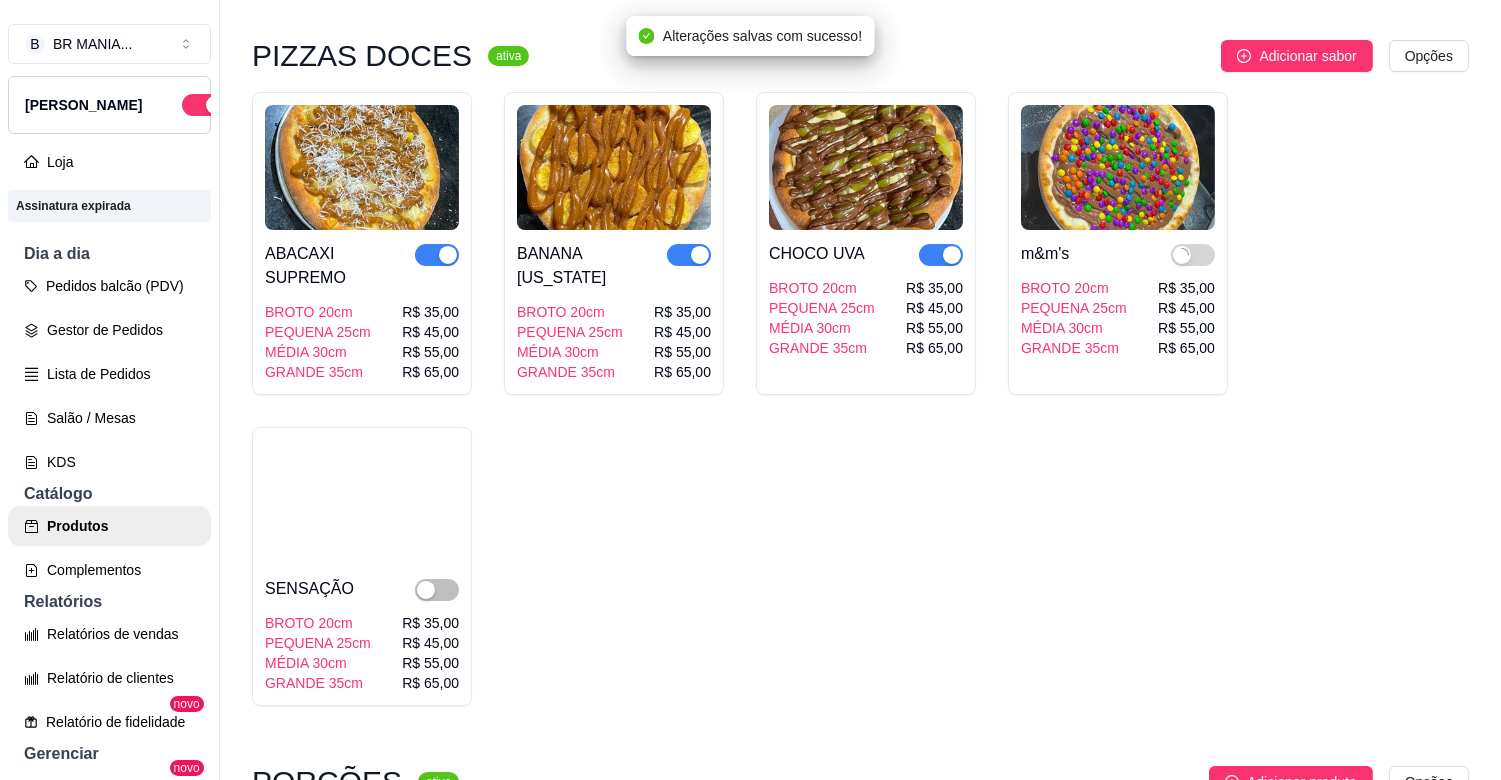 scroll, scrollTop: 4711, scrollLeft: 0, axis: vertical 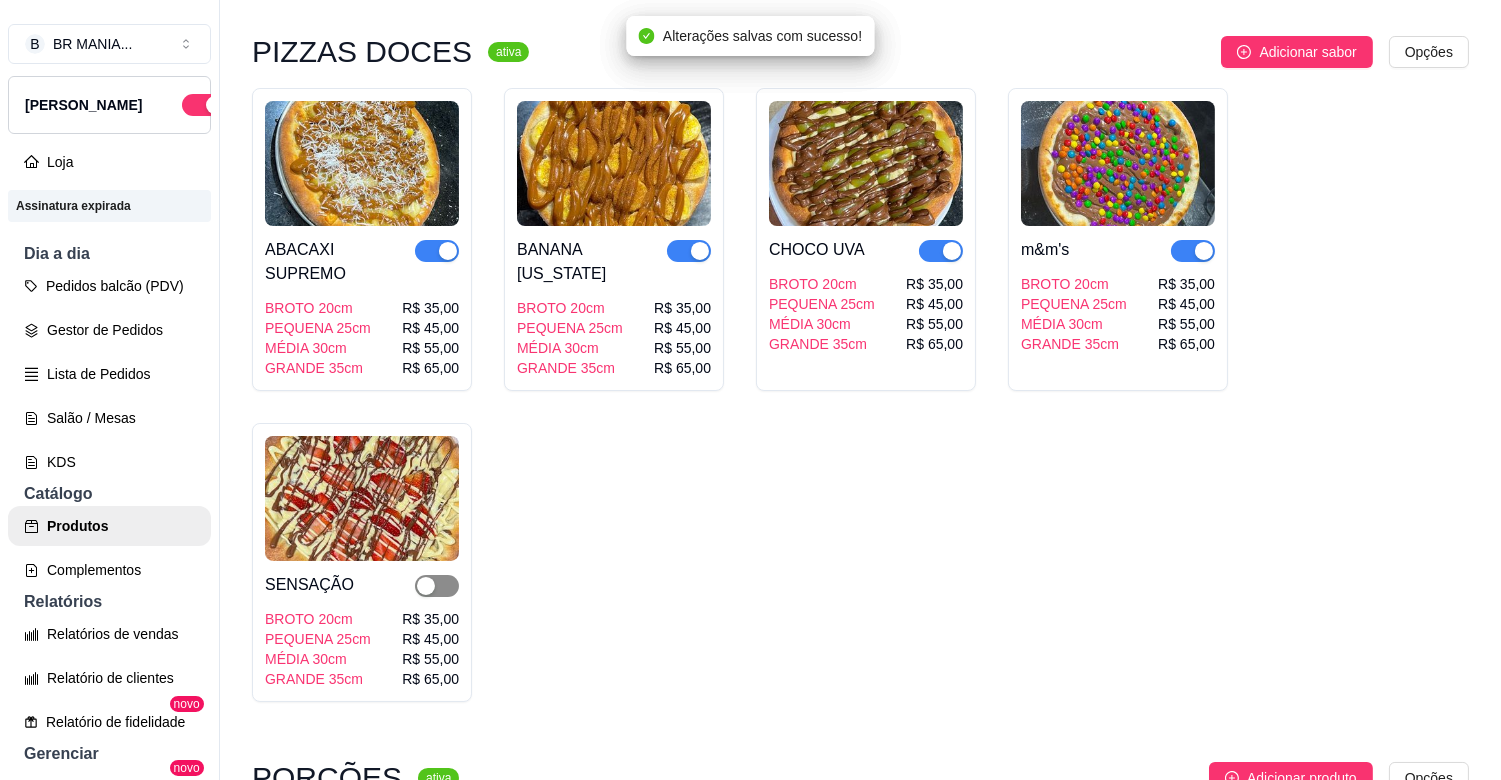 click at bounding box center (426, 586) 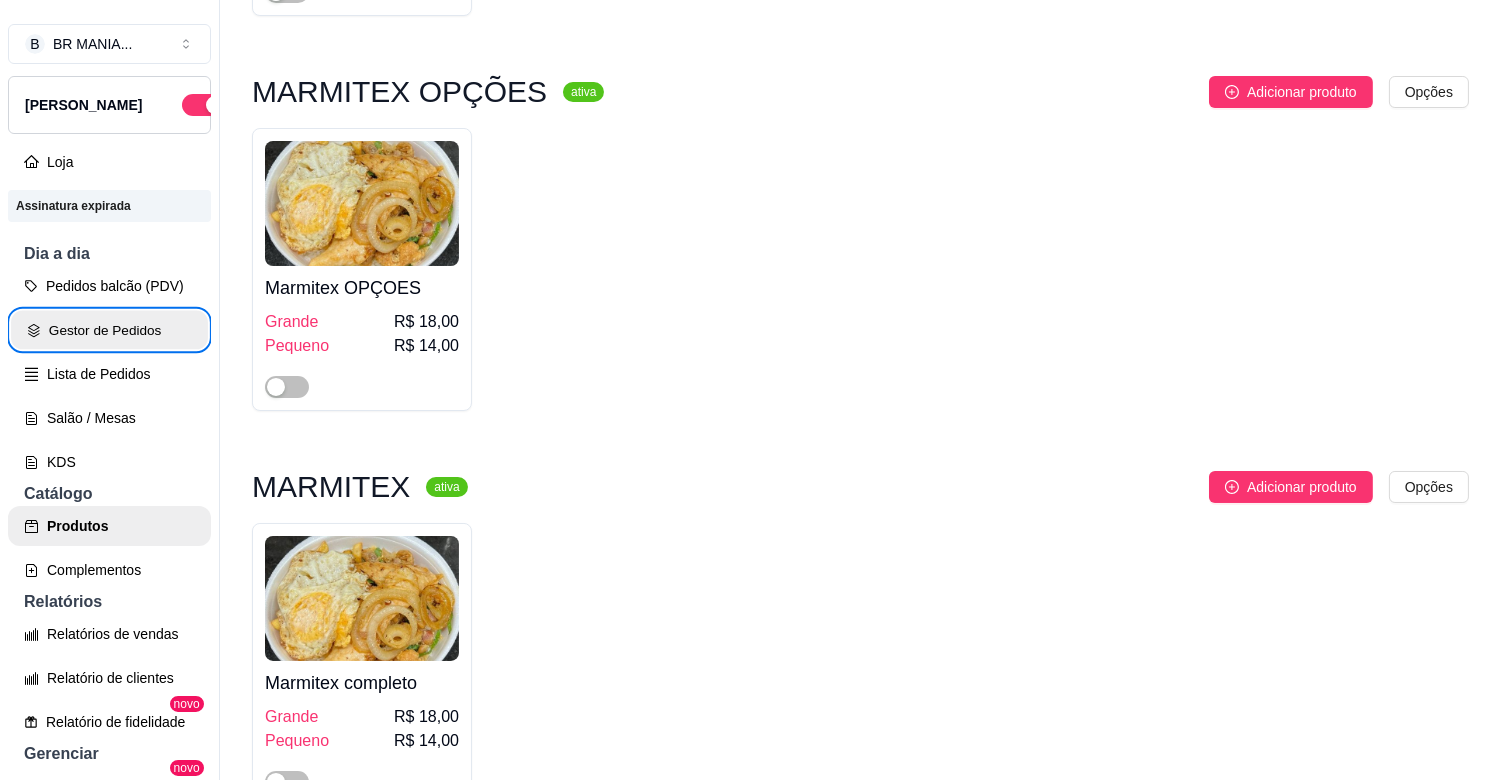 scroll, scrollTop: 738, scrollLeft: 0, axis: vertical 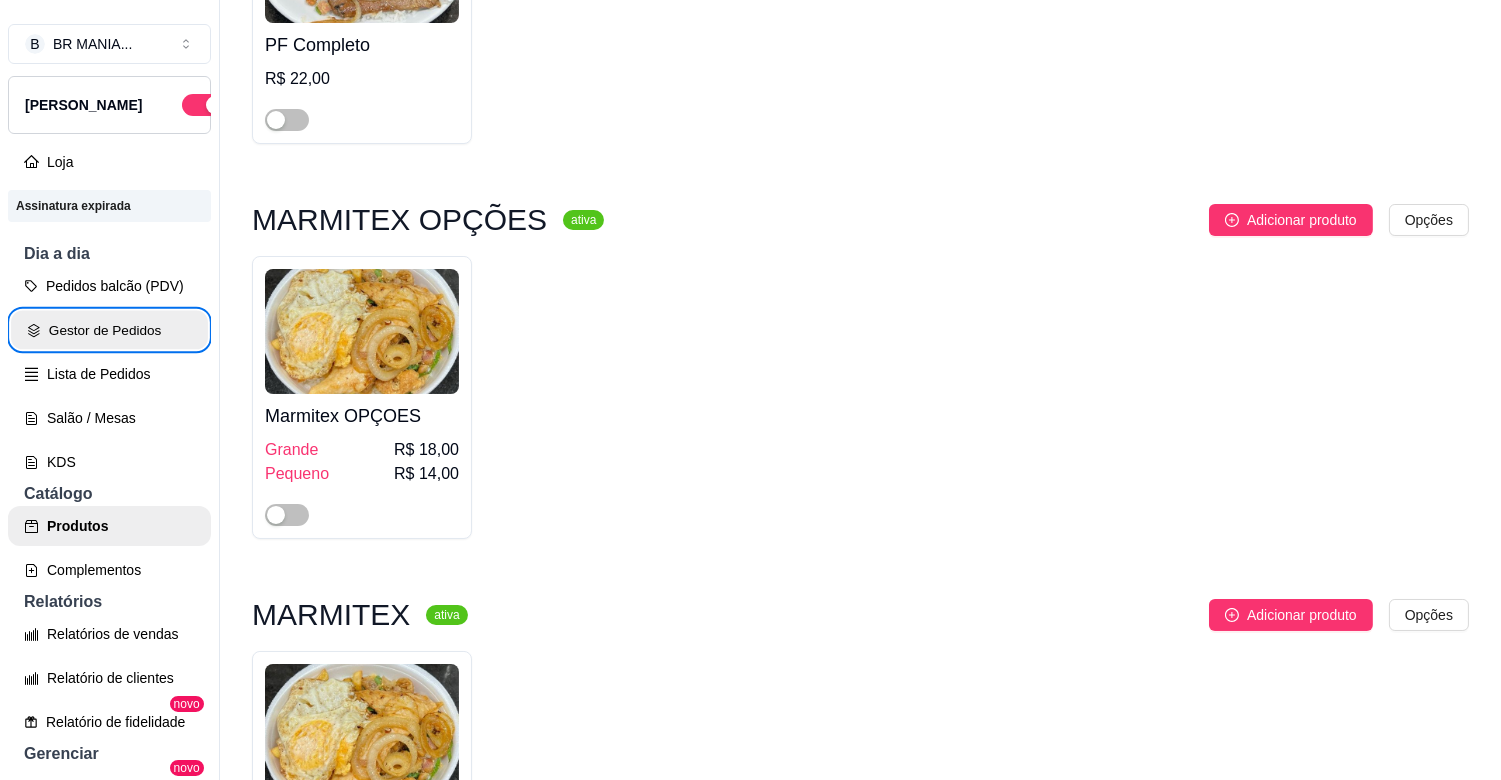 click on "Gestor de Pedidos" at bounding box center (109, 330) 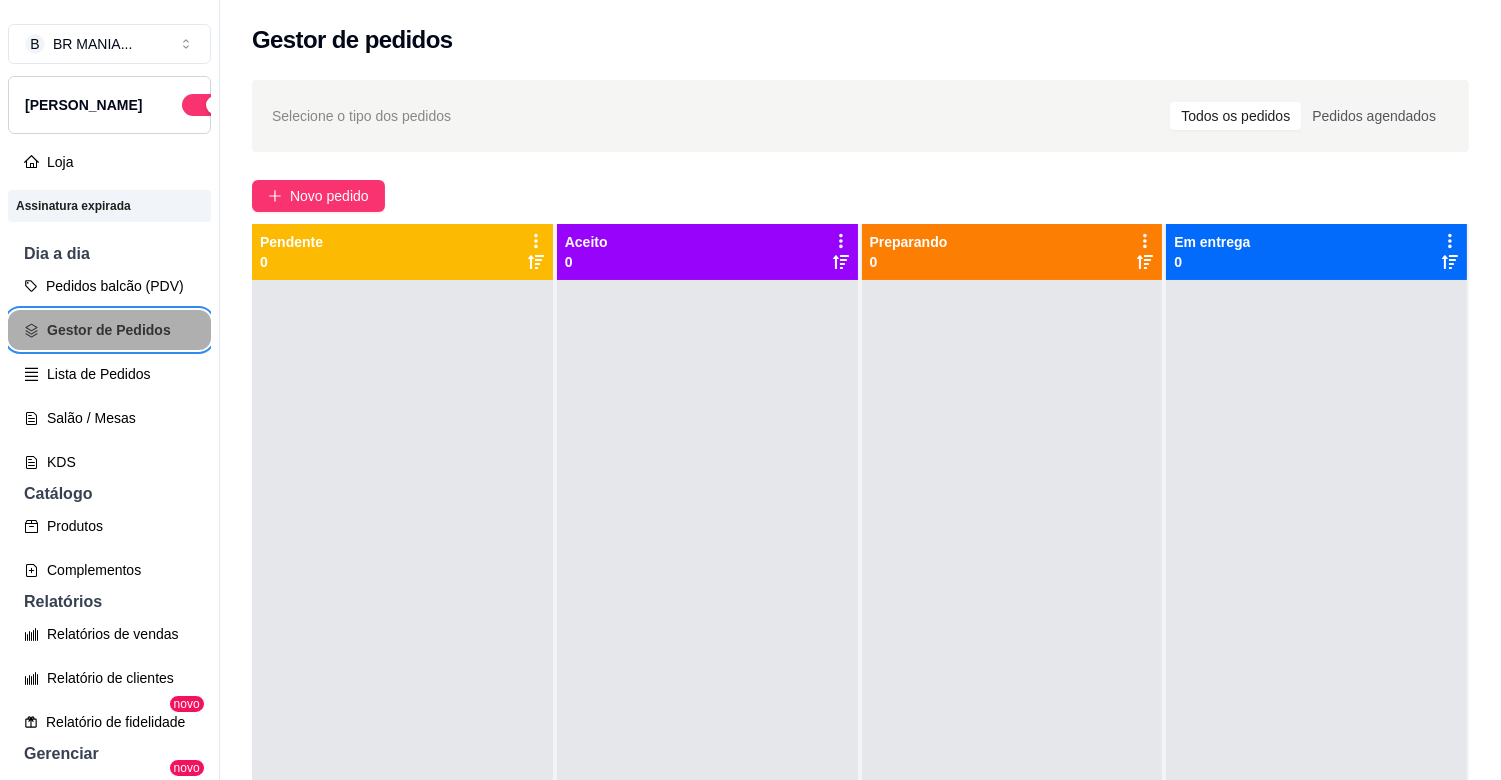 scroll, scrollTop: 0, scrollLeft: 0, axis: both 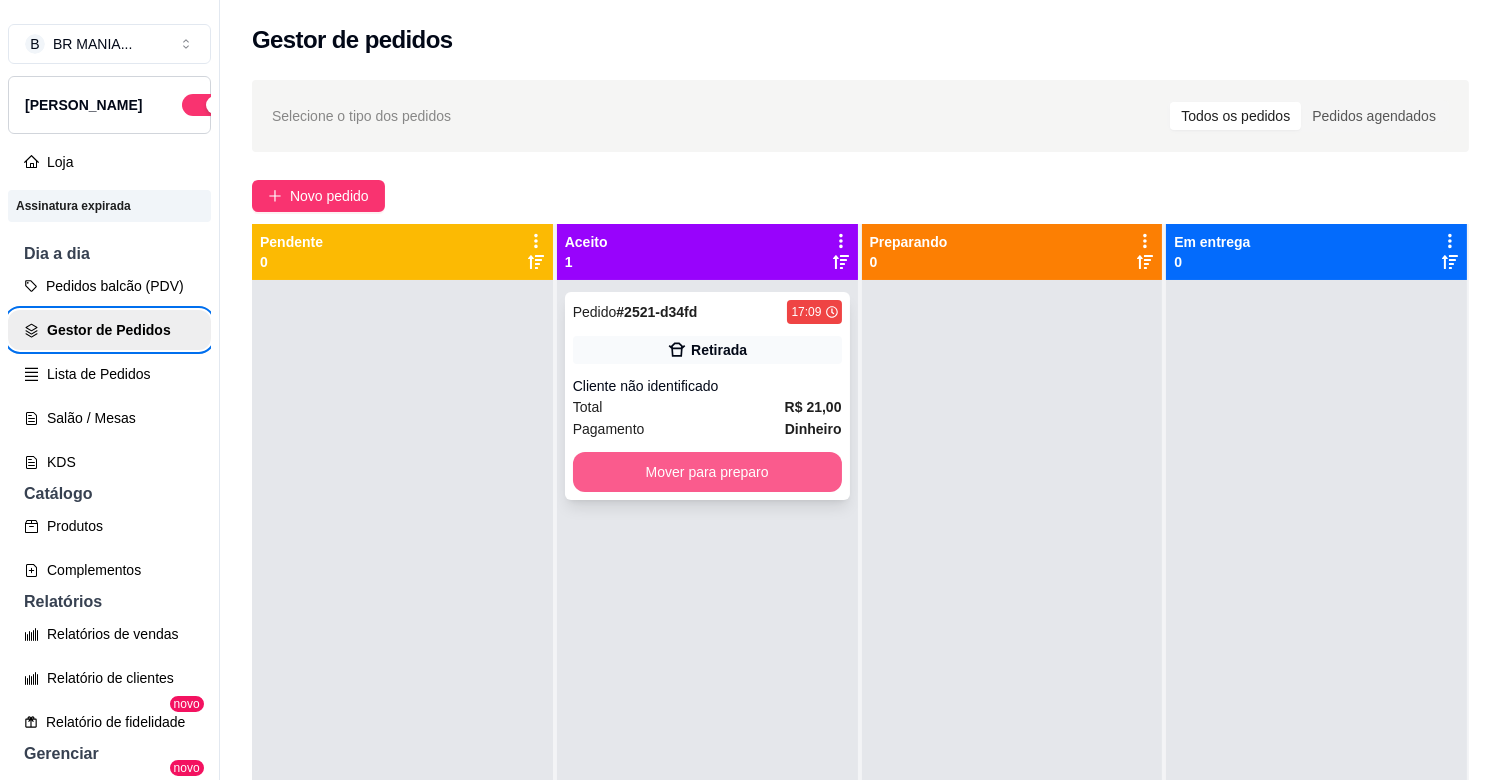 click on "Mover para preparo" at bounding box center [707, 472] 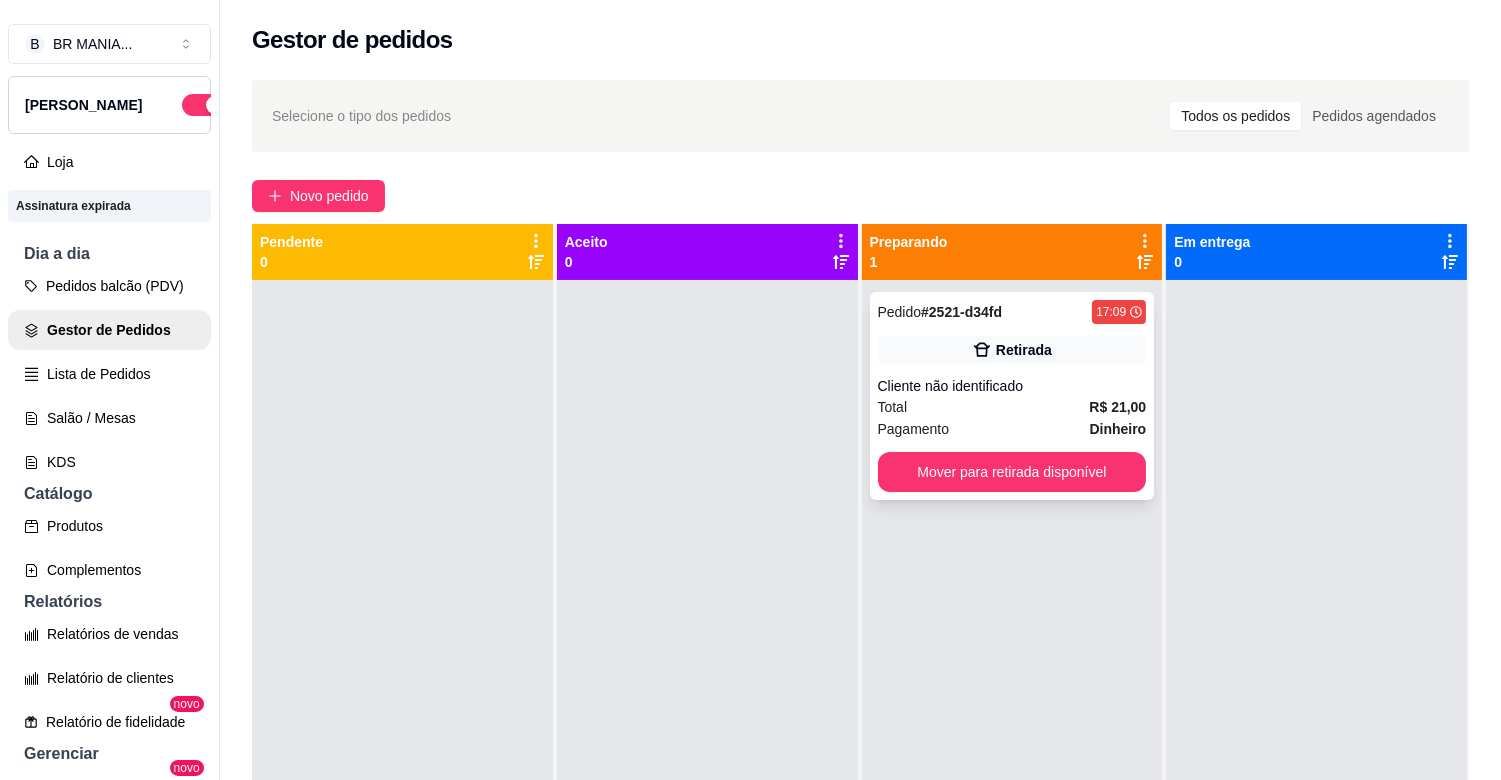 click on "Pedido  # 2521-d34fd 17:09 Retirada Cliente não identificado Total R$ 21,00 Pagamento Dinheiro Mover para retirada disponível" at bounding box center [1012, 396] 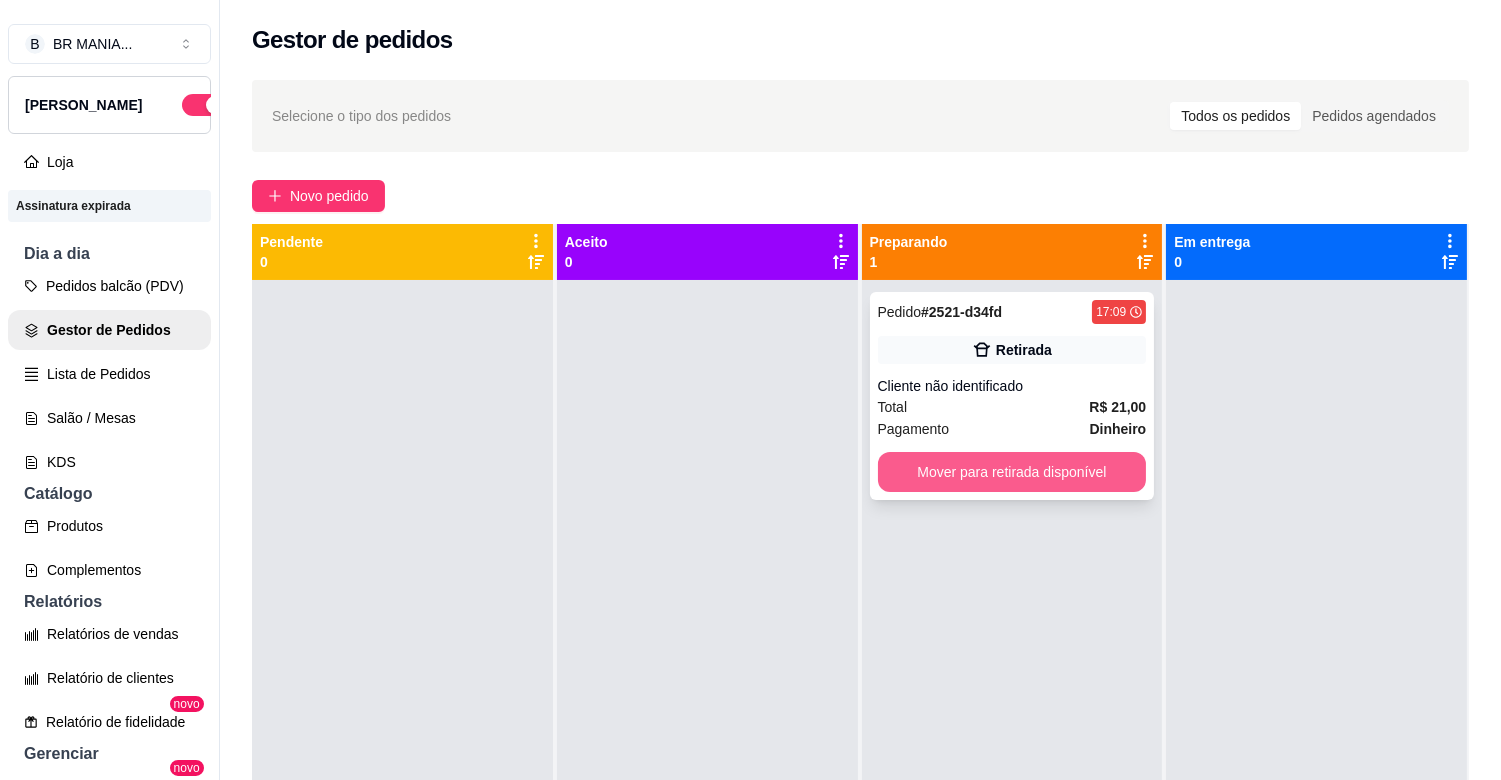 click on "Mover para retirada disponível" at bounding box center (1012, 472) 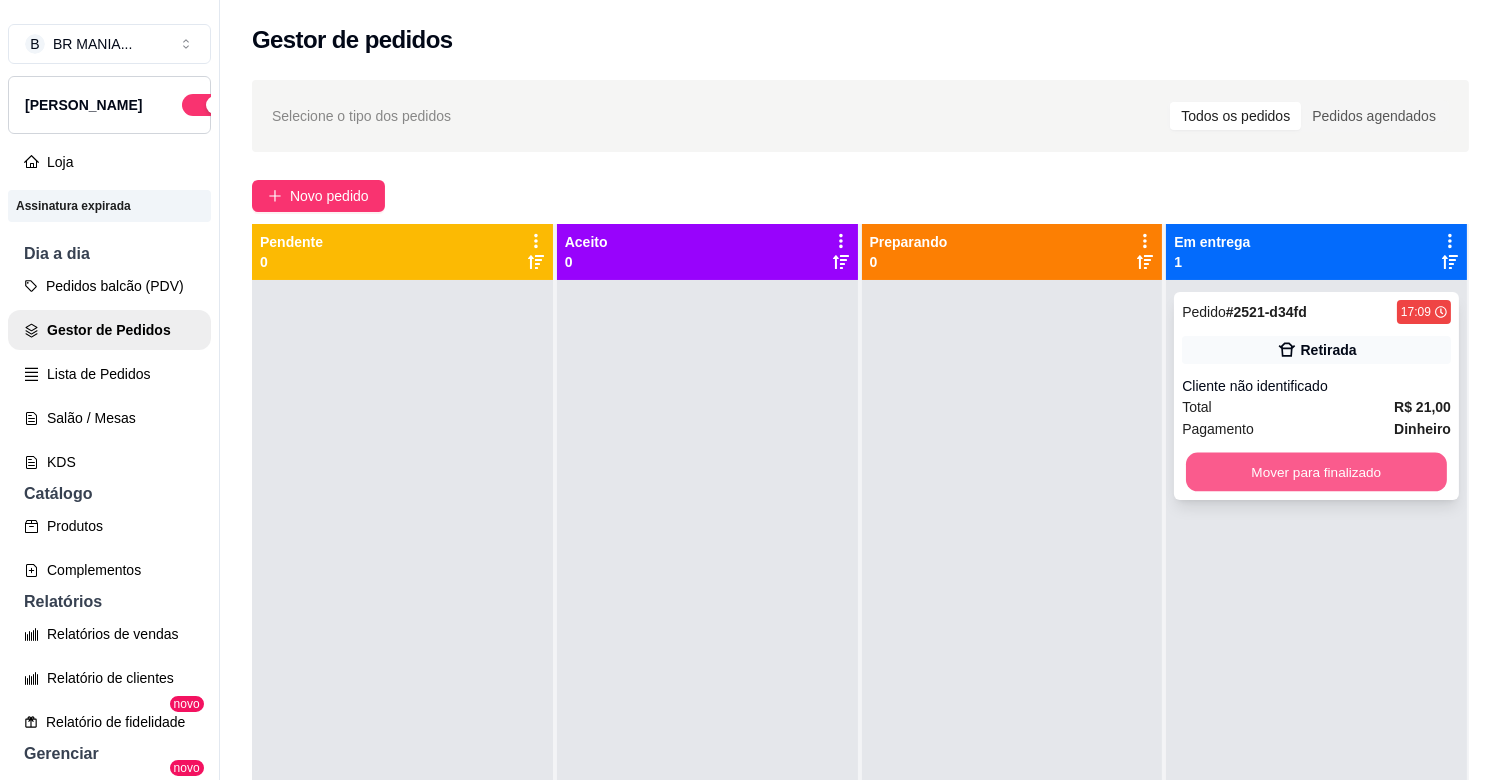 click on "Mover para finalizado" at bounding box center [1316, 472] 